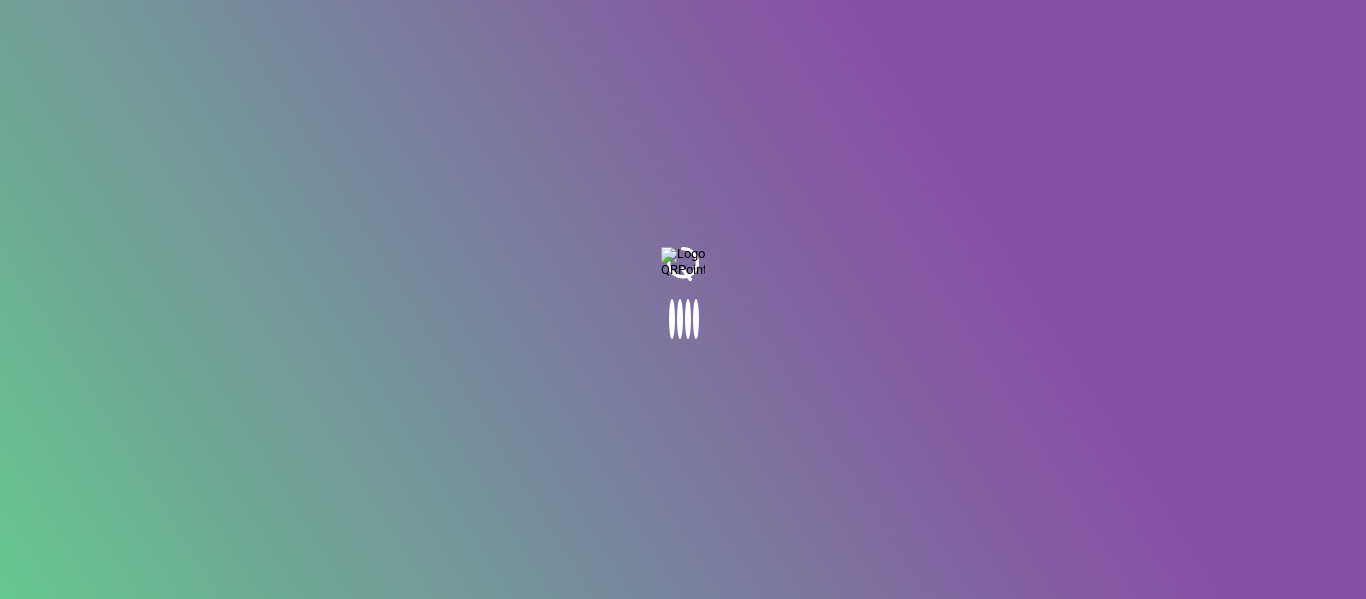 scroll, scrollTop: 0, scrollLeft: 0, axis: both 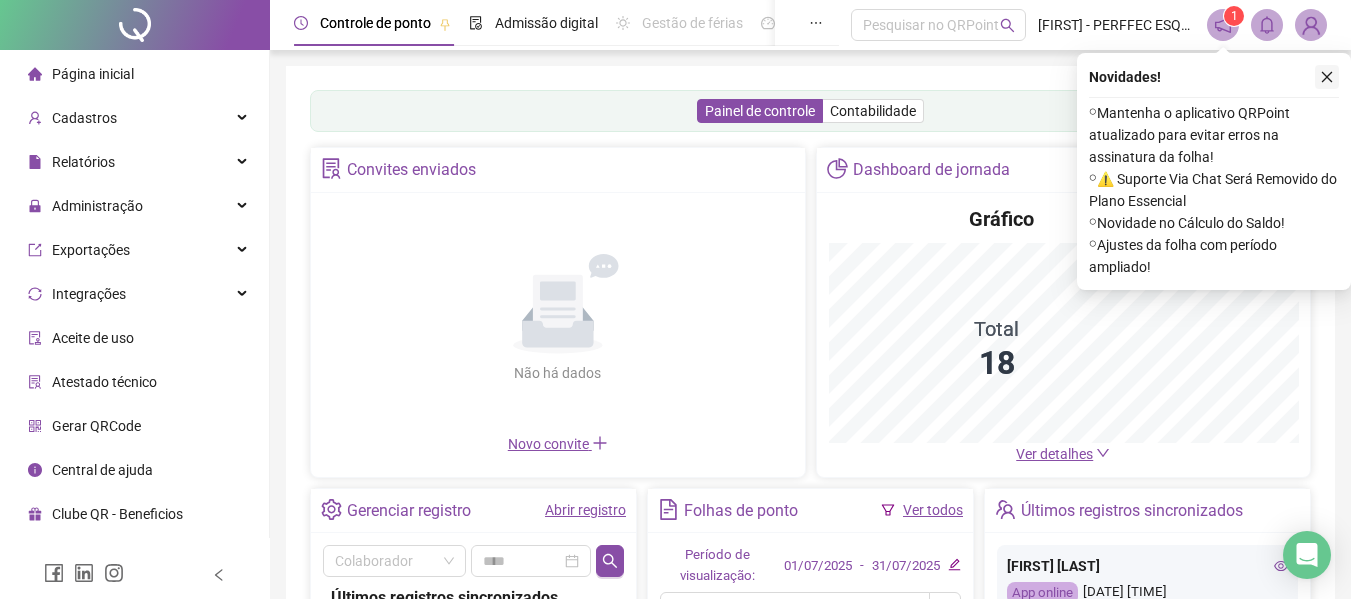 click 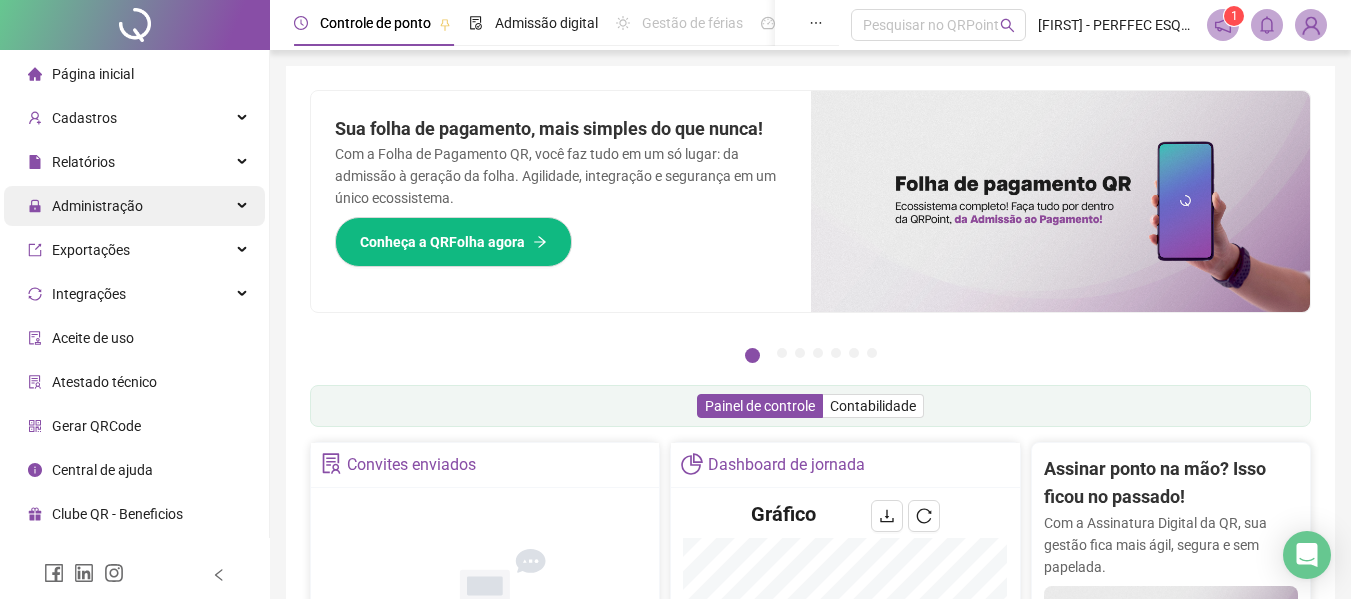 click on "Administração" at bounding box center (97, 206) 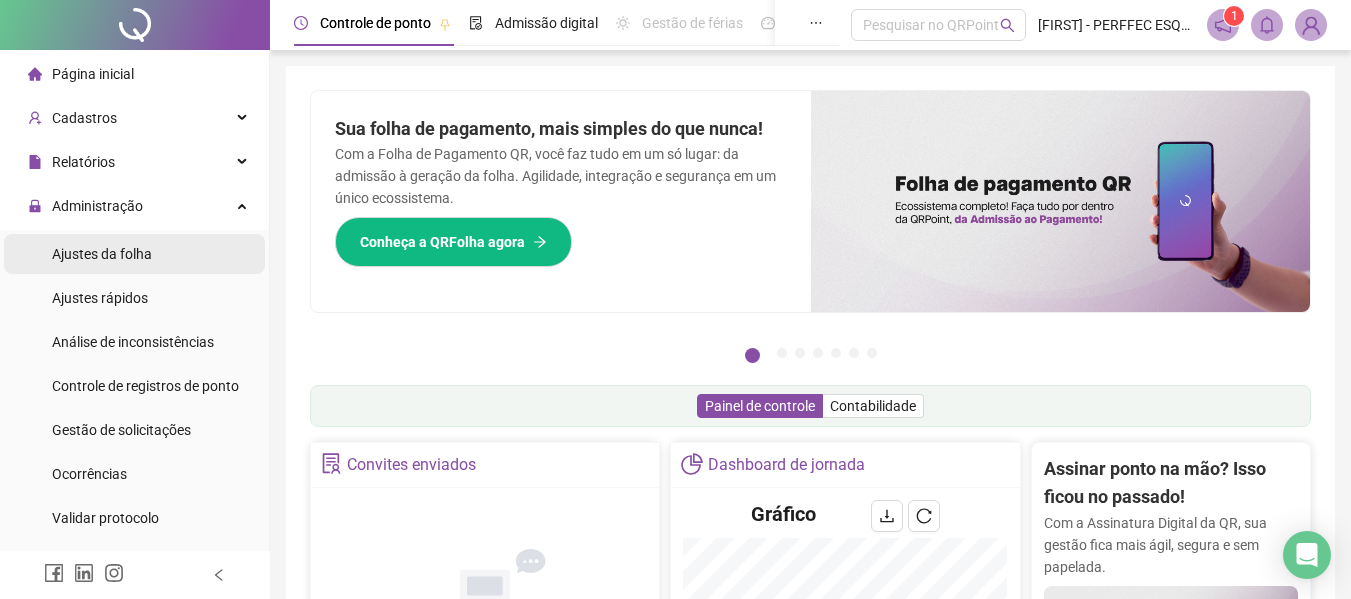 click on "Ajustes da folha" at bounding box center (102, 254) 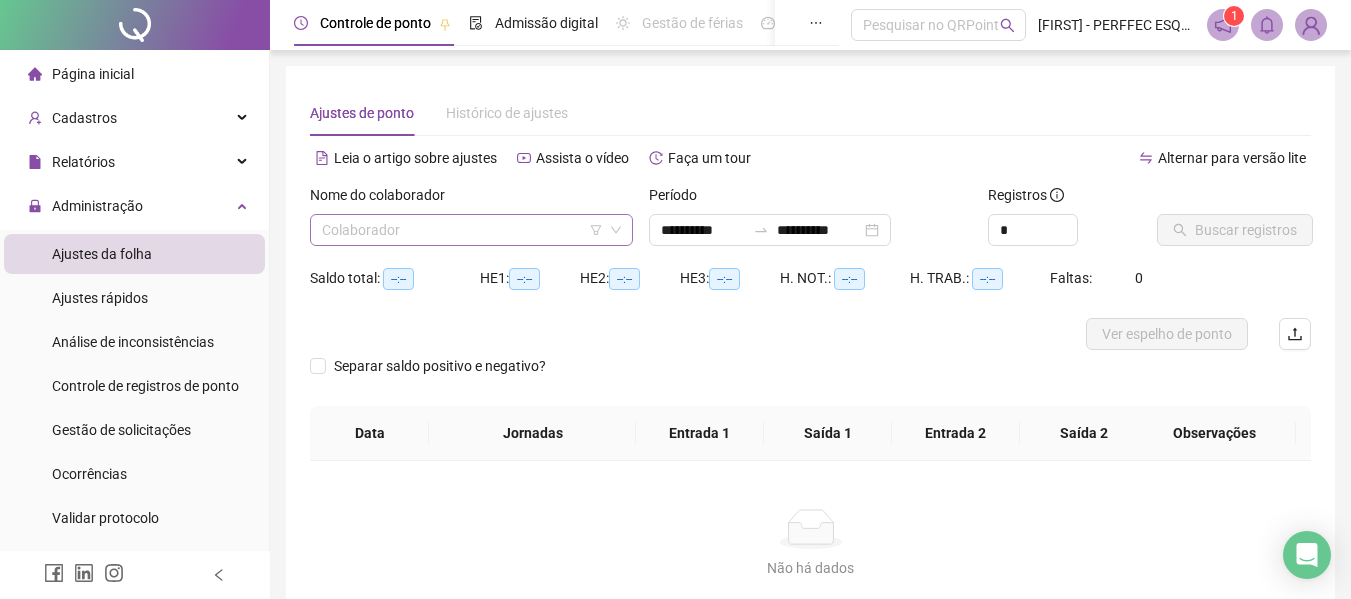 click at bounding box center [462, 230] 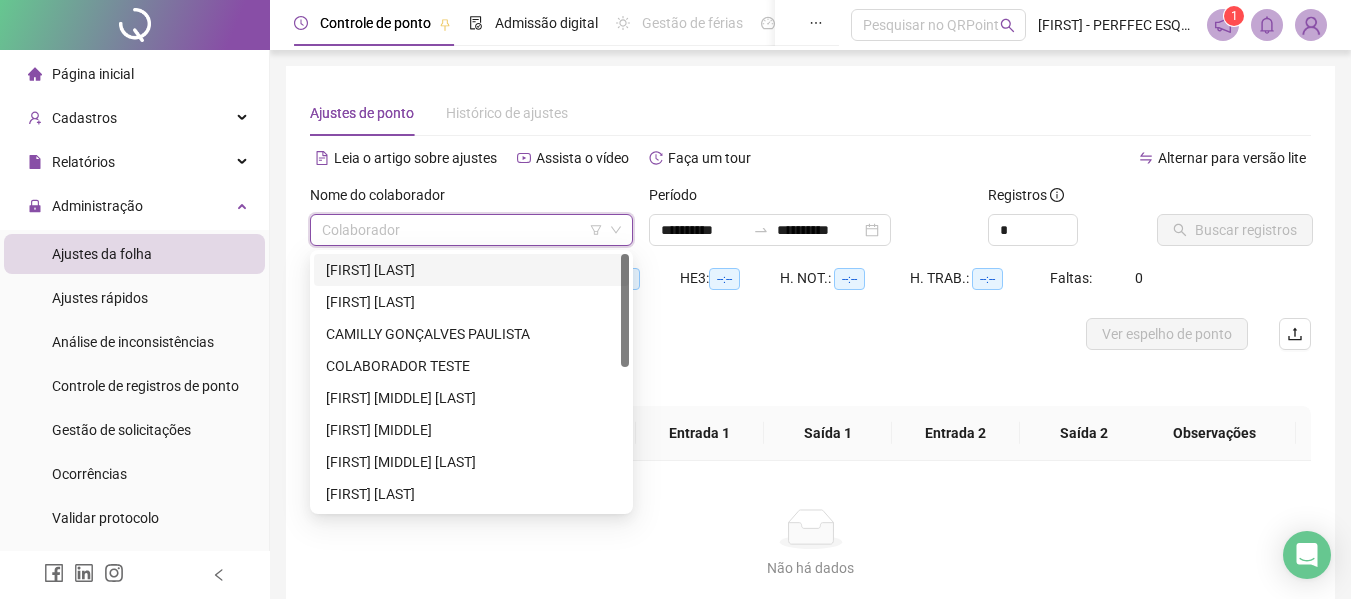 click on "[FIRST] [LAST]" at bounding box center (471, 270) 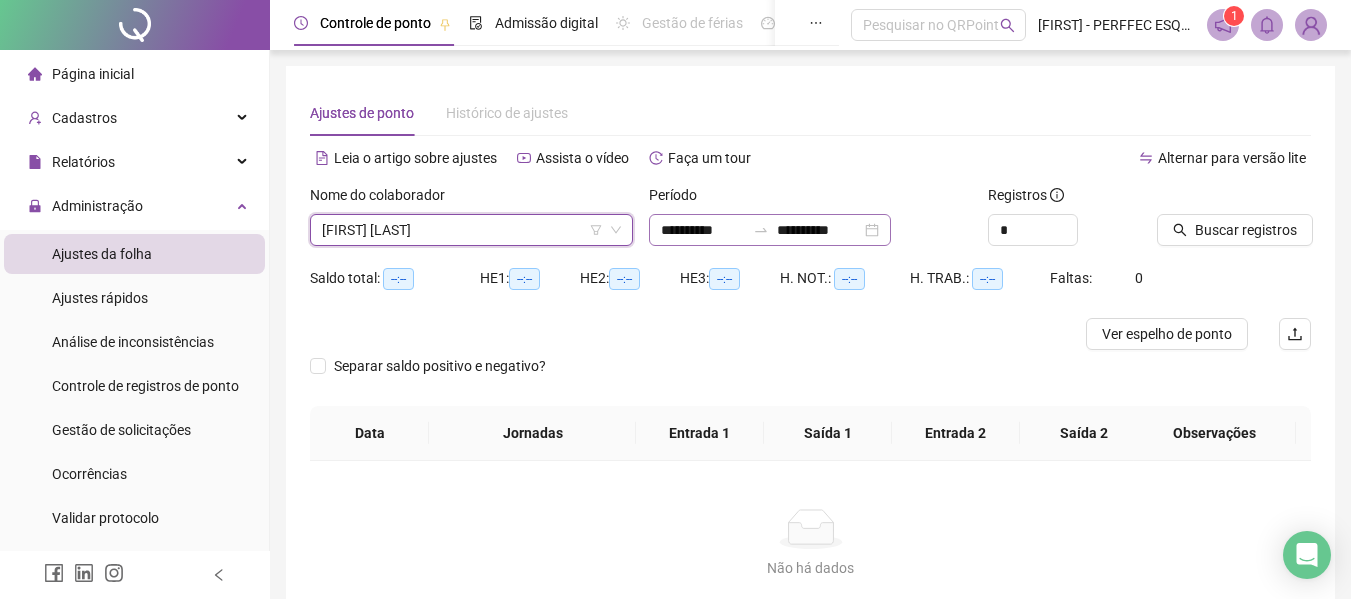 click on "**********" at bounding box center [770, 230] 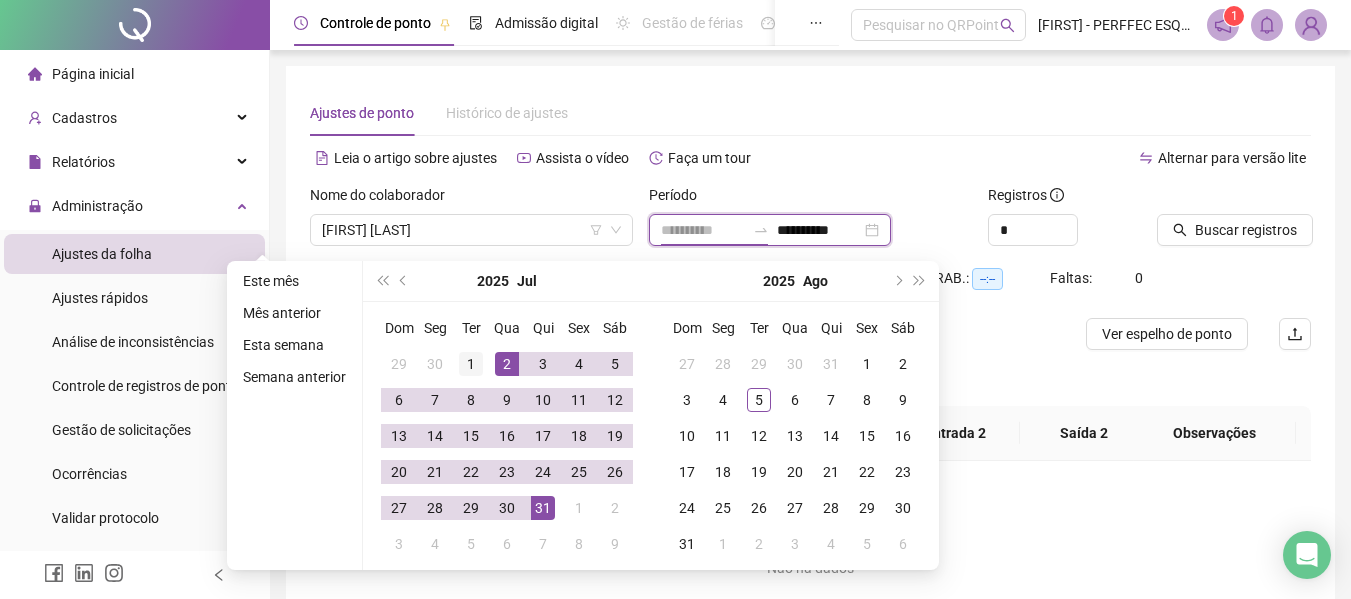 type on "**********" 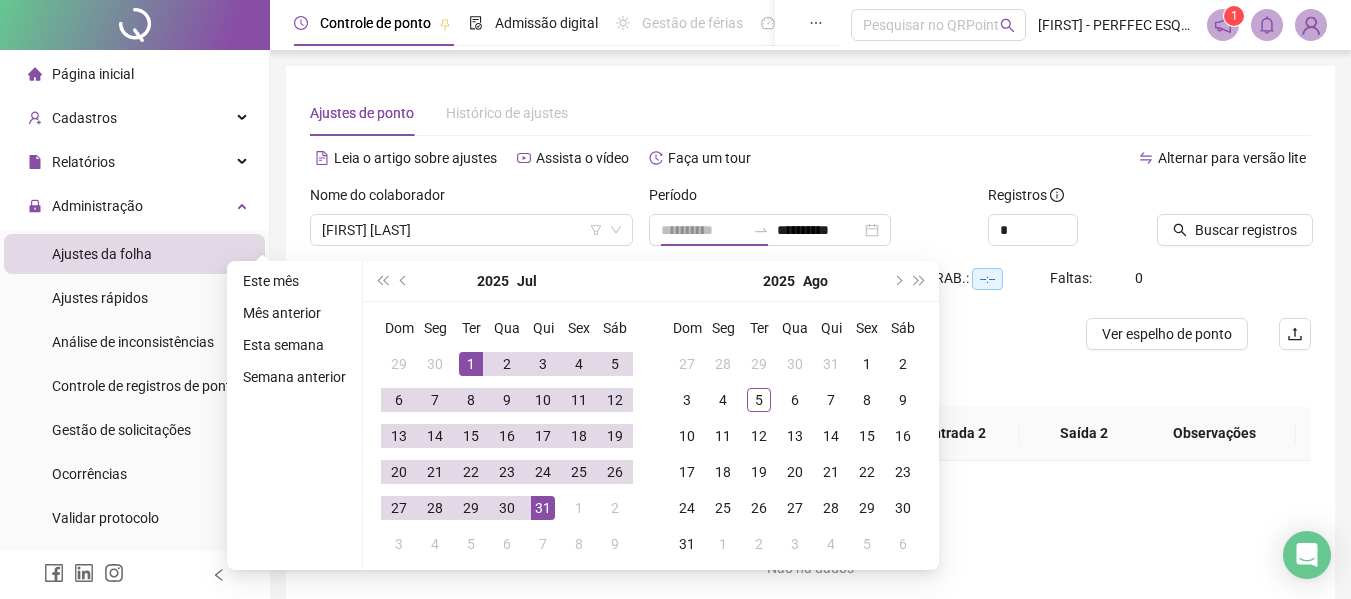 click on "1" at bounding box center (471, 364) 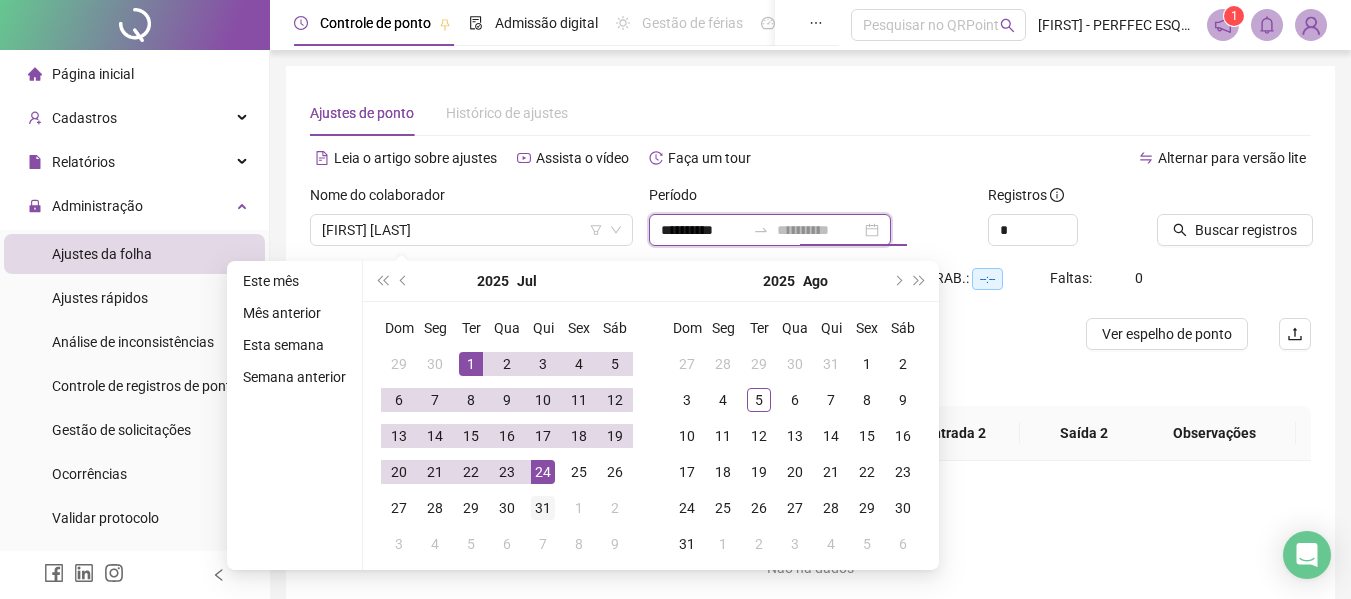 type on "**********" 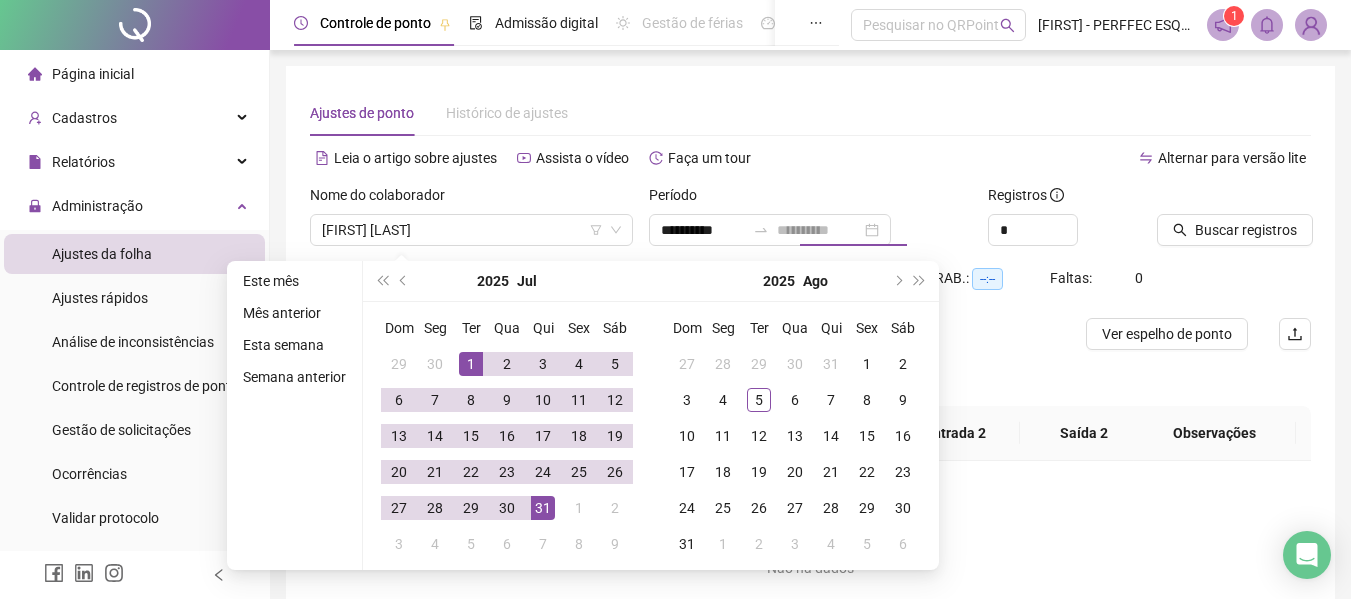 click on "31" at bounding box center (543, 508) 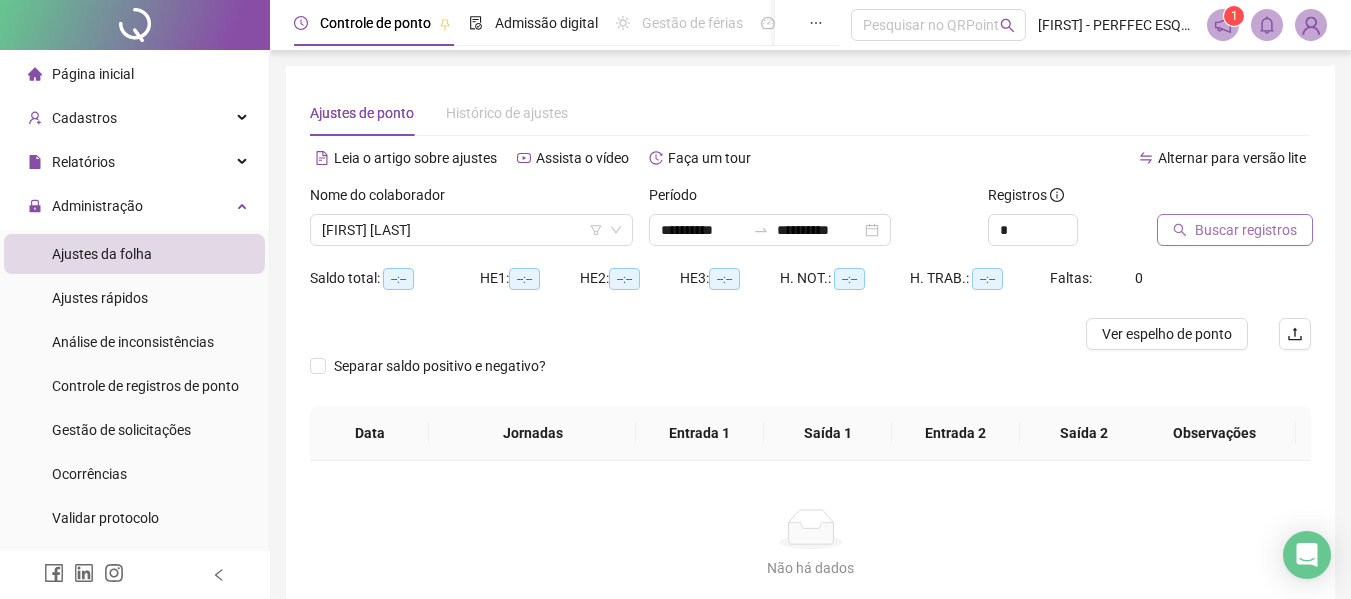 click on "Buscar registros" at bounding box center (1246, 230) 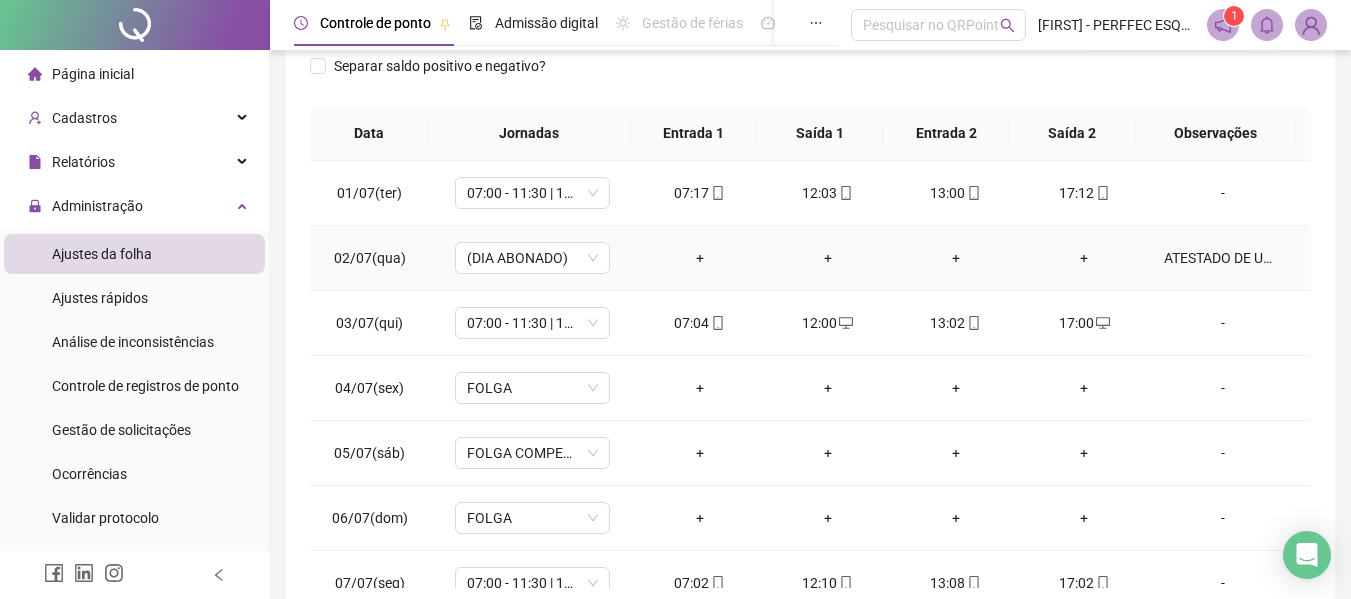 scroll, scrollTop: 399, scrollLeft: 0, axis: vertical 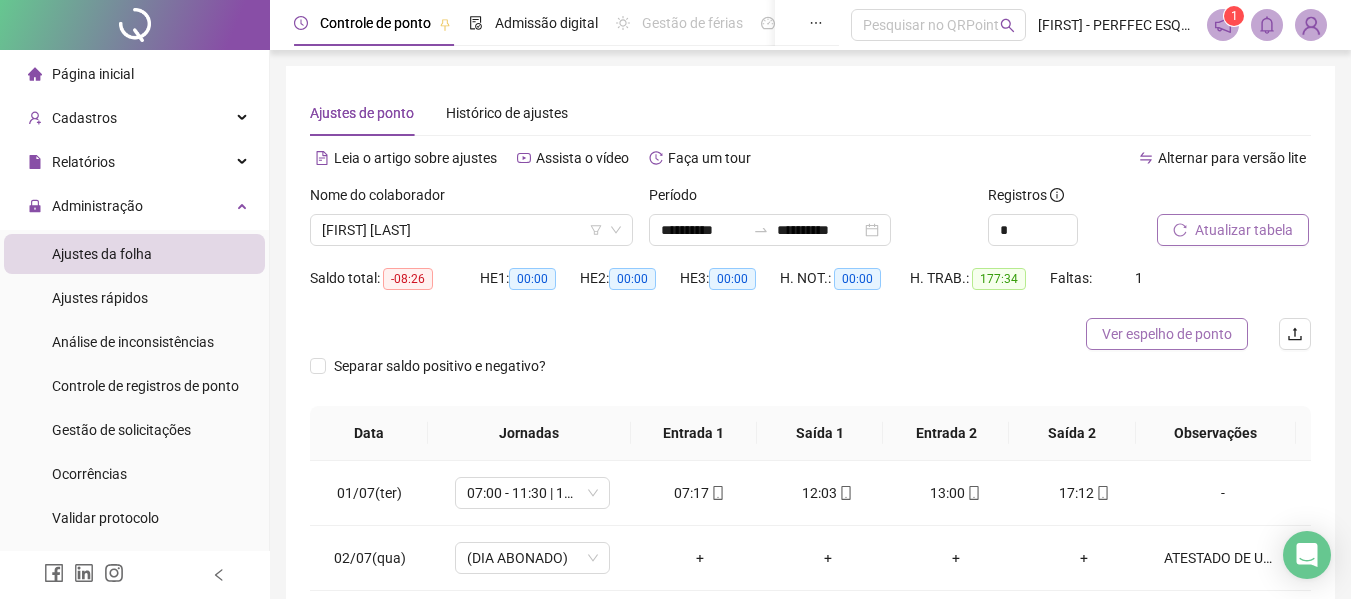 click on "Ver espelho de ponto" at bounding box center (1167, 334) 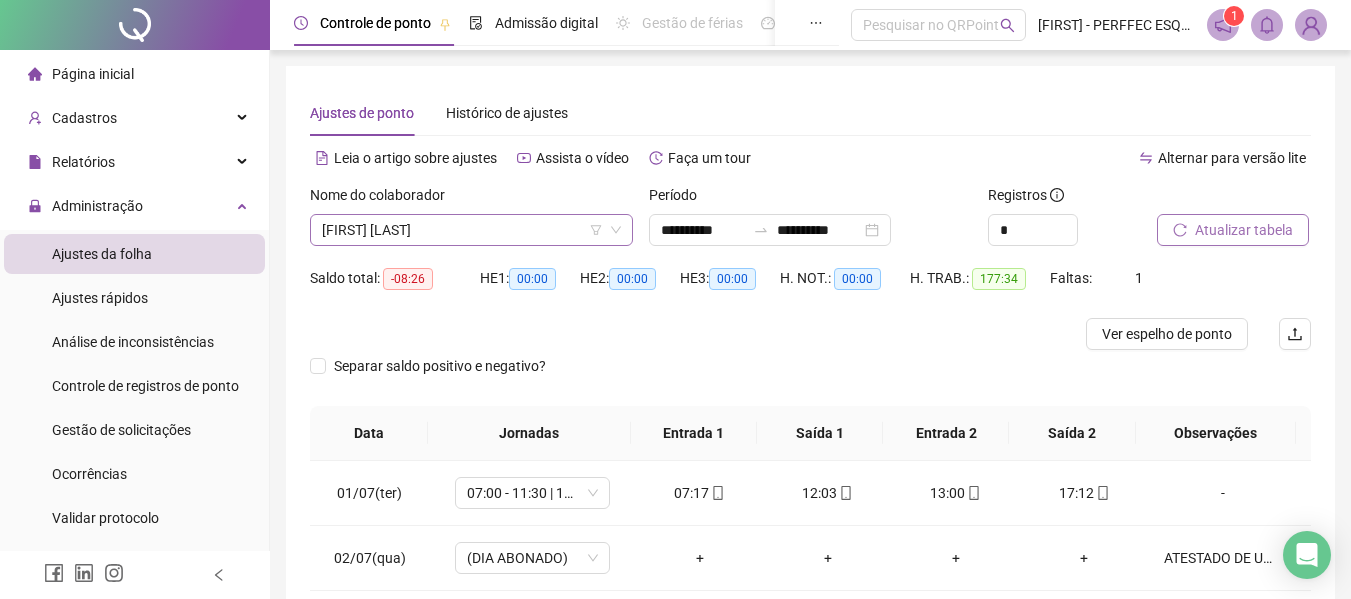 click on "[FIRST] [LAST]" at bounding box center [471, 230] 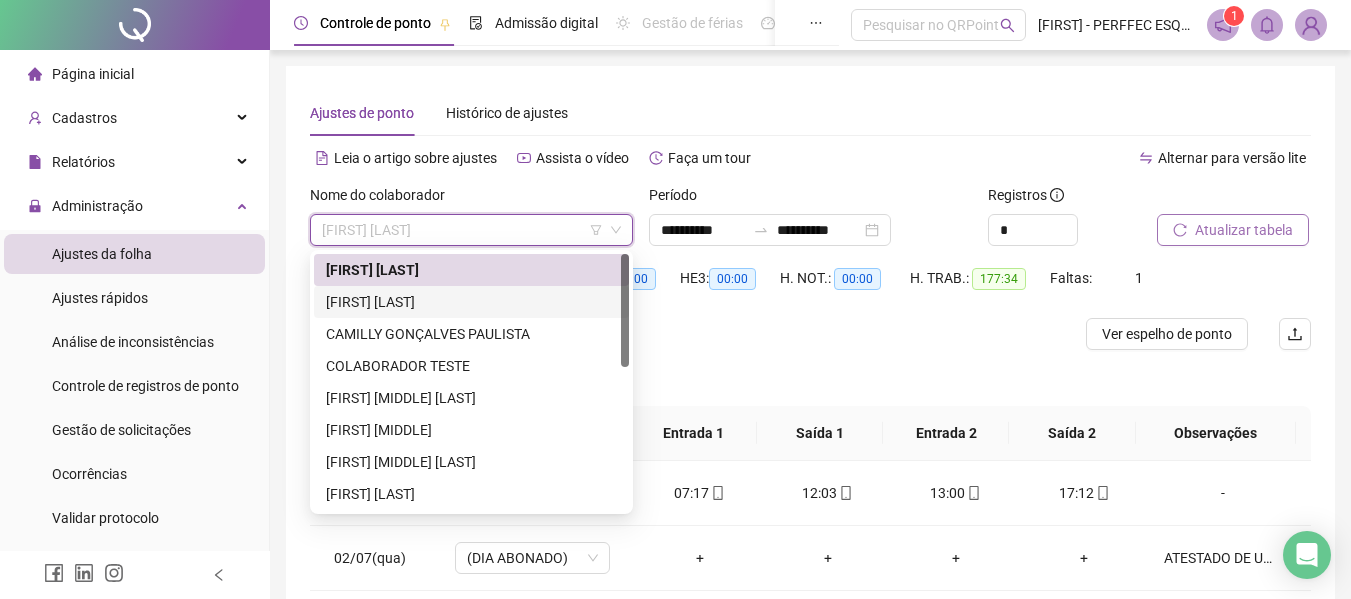 click on "[FIRST] [LAST]" at bounding box center [471, 302] 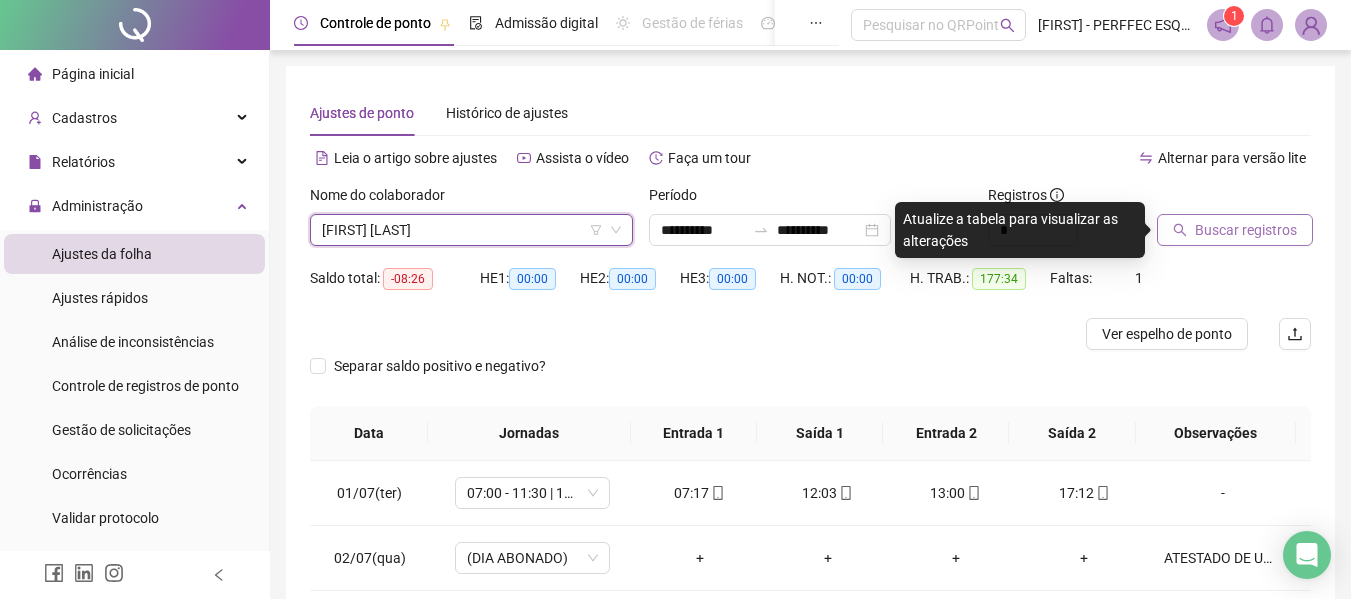 click 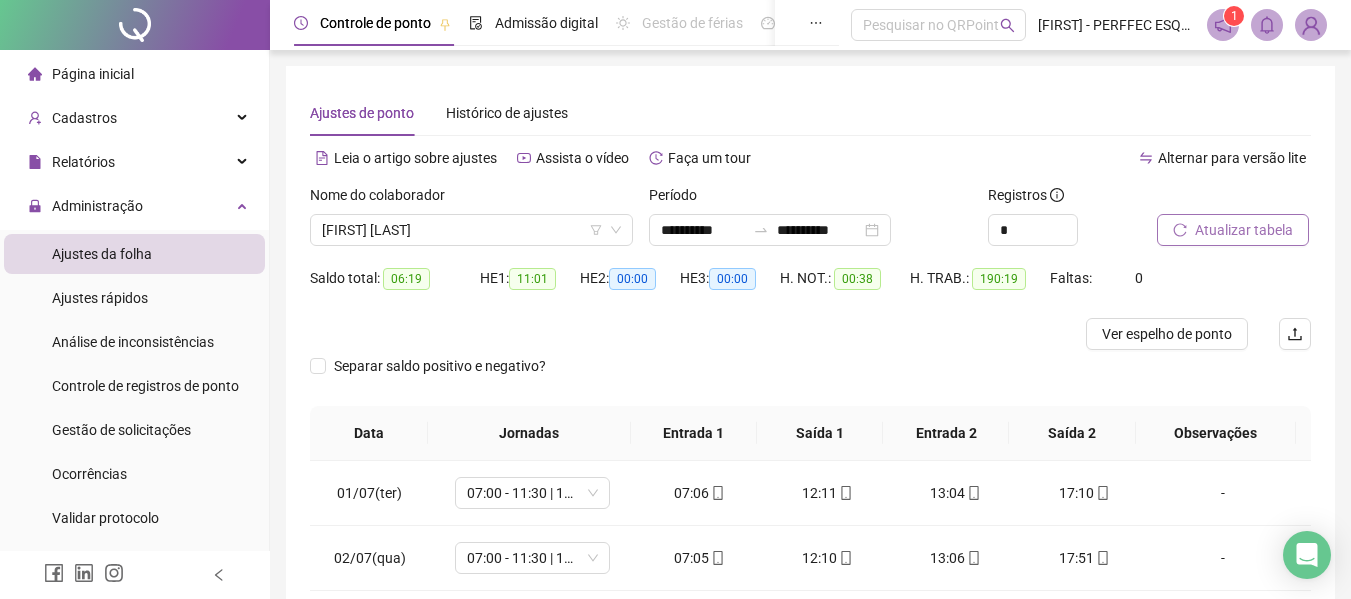 scroll, scrollTop: 399, scrollLeft: 0, axis: vertical 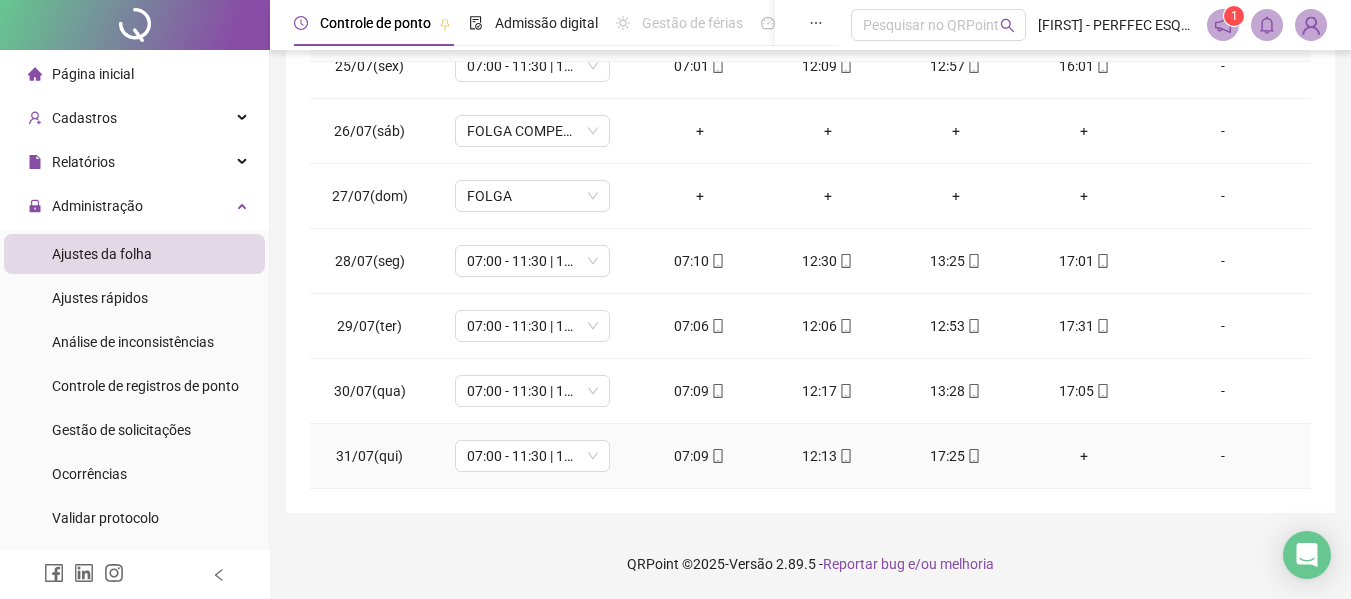 click on "+" at bounding box center (1084, 456) 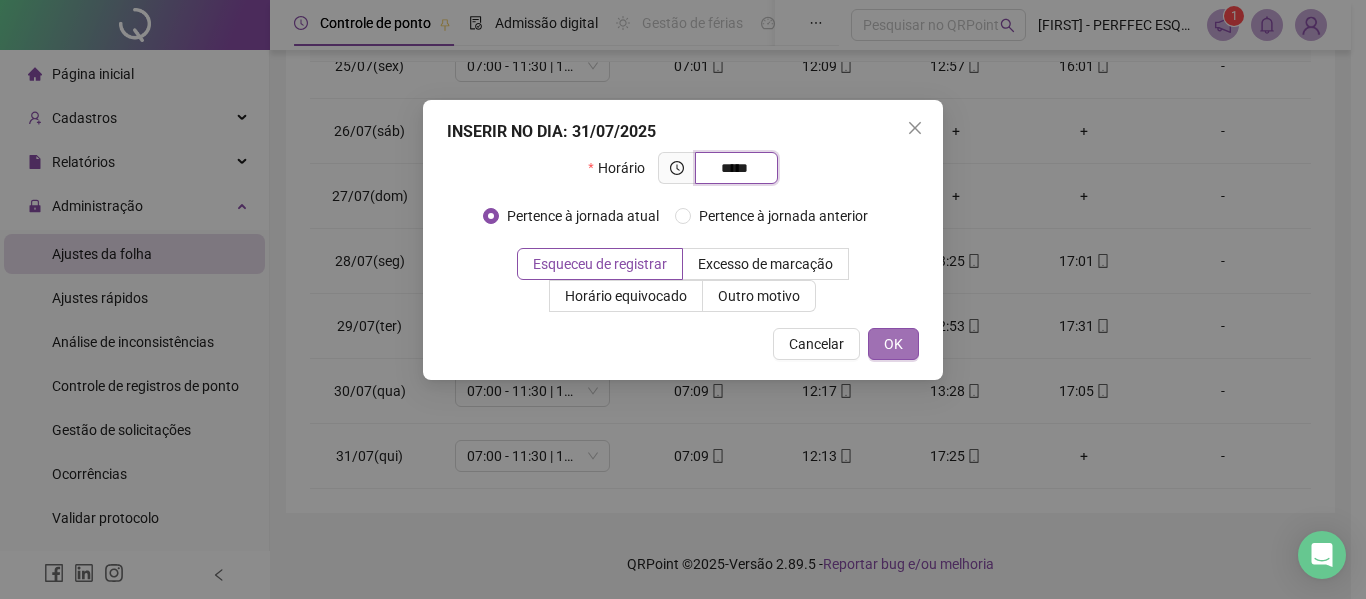 type on "*****" 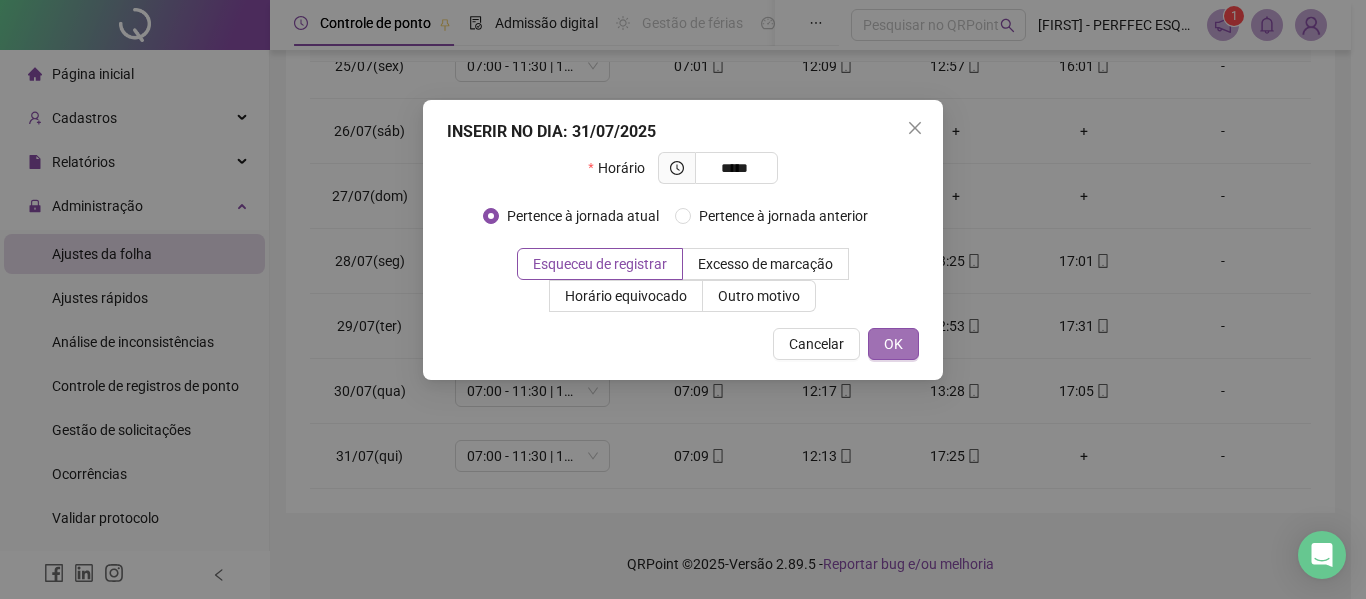 click on "OK" at bounding box center [893, 344] 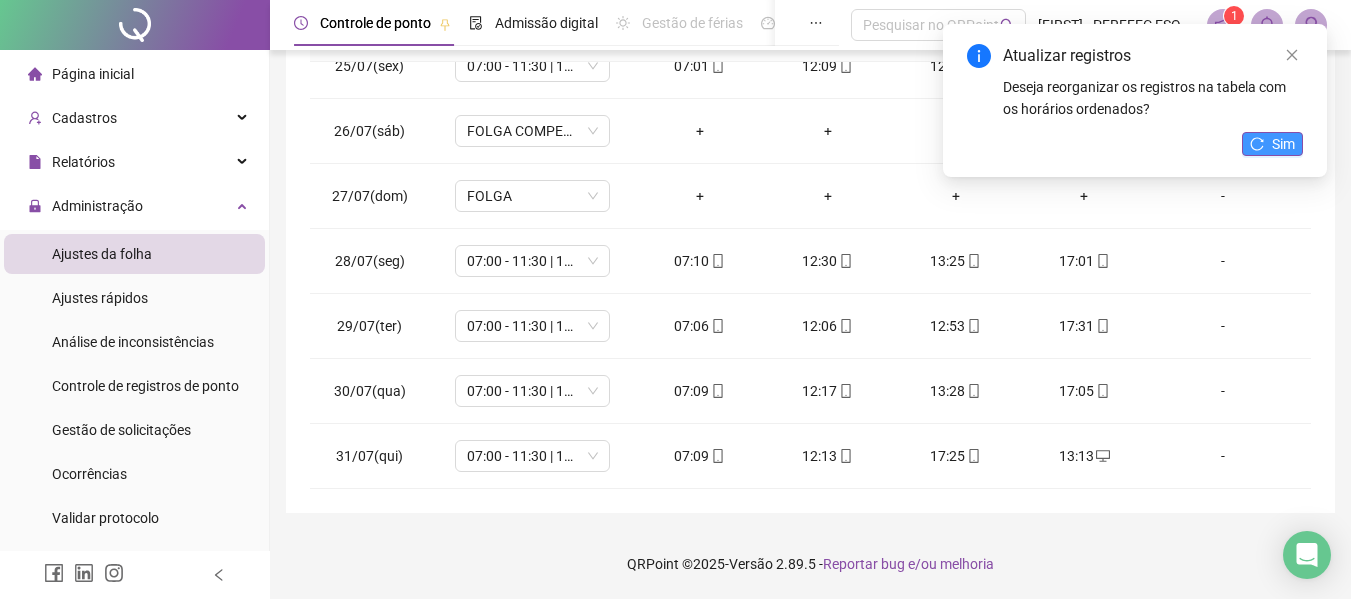 click on "Sim" at bounding box center [1272, 144] 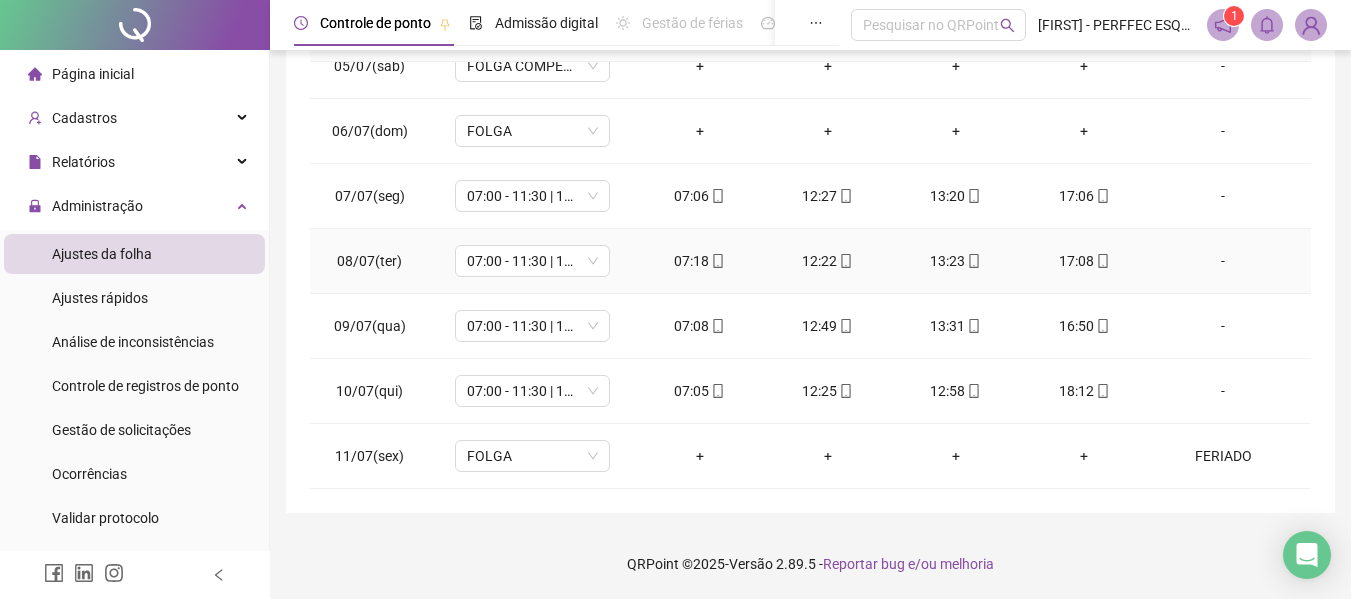 scroll, scrollTop: 0, scrollLeft: 0, axis: both 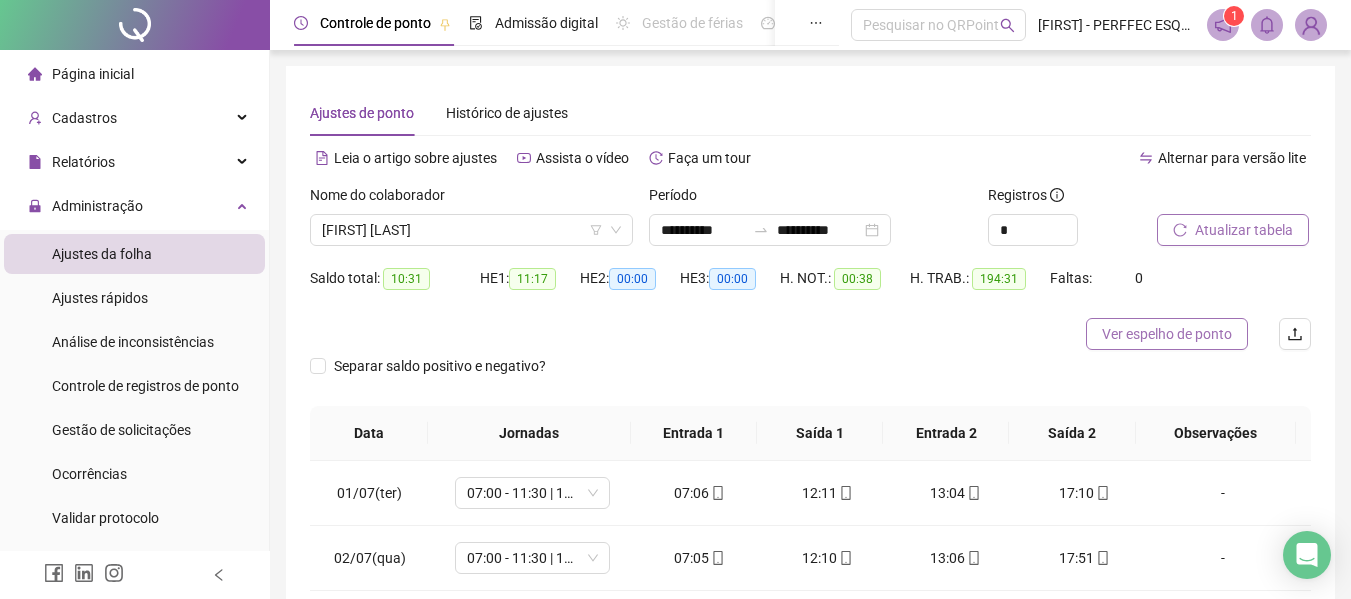 click on "Ver espelho de ponto" at bounding box center [1167, 334] 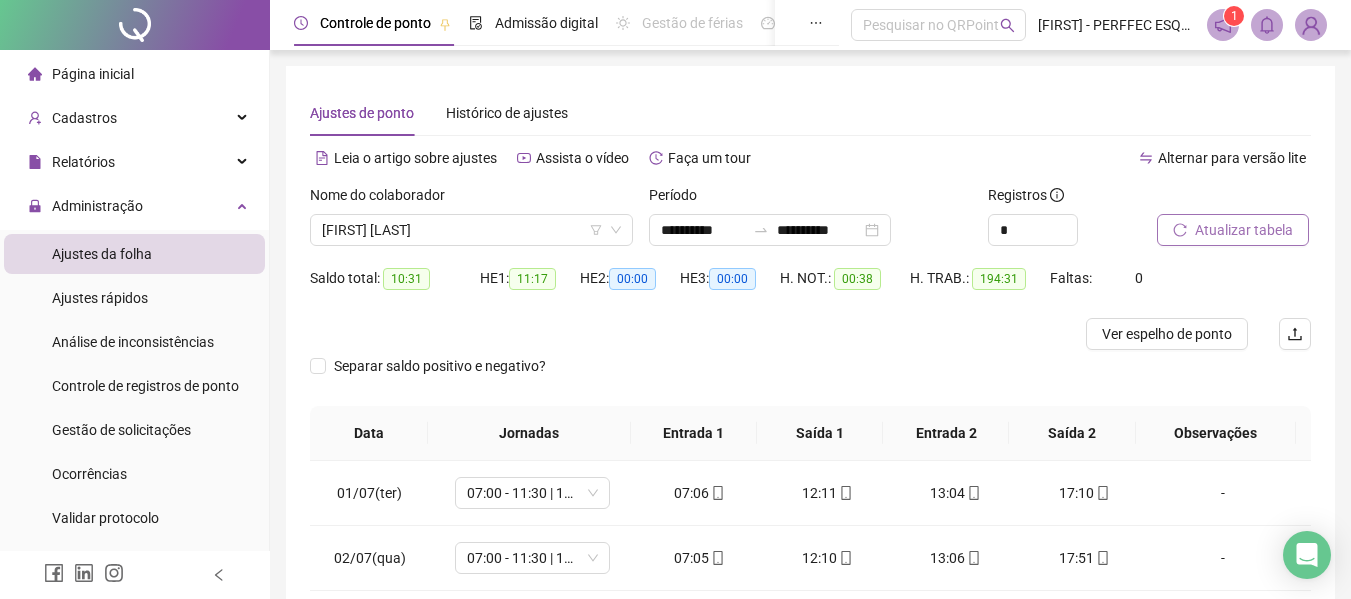 scroll, scrollTop: 200, scrollLeft: 0, axis: vertical 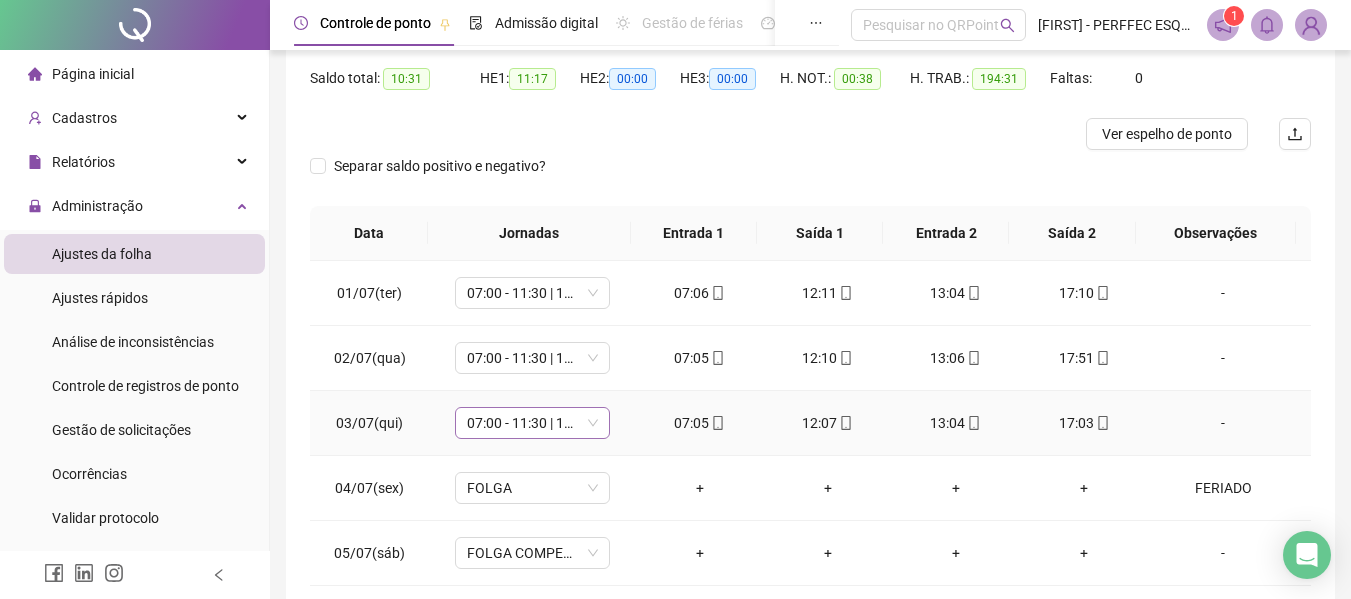 click on "07:00 - 11:30 | 12:30 - 16:00" at bounding box center [532, 423] 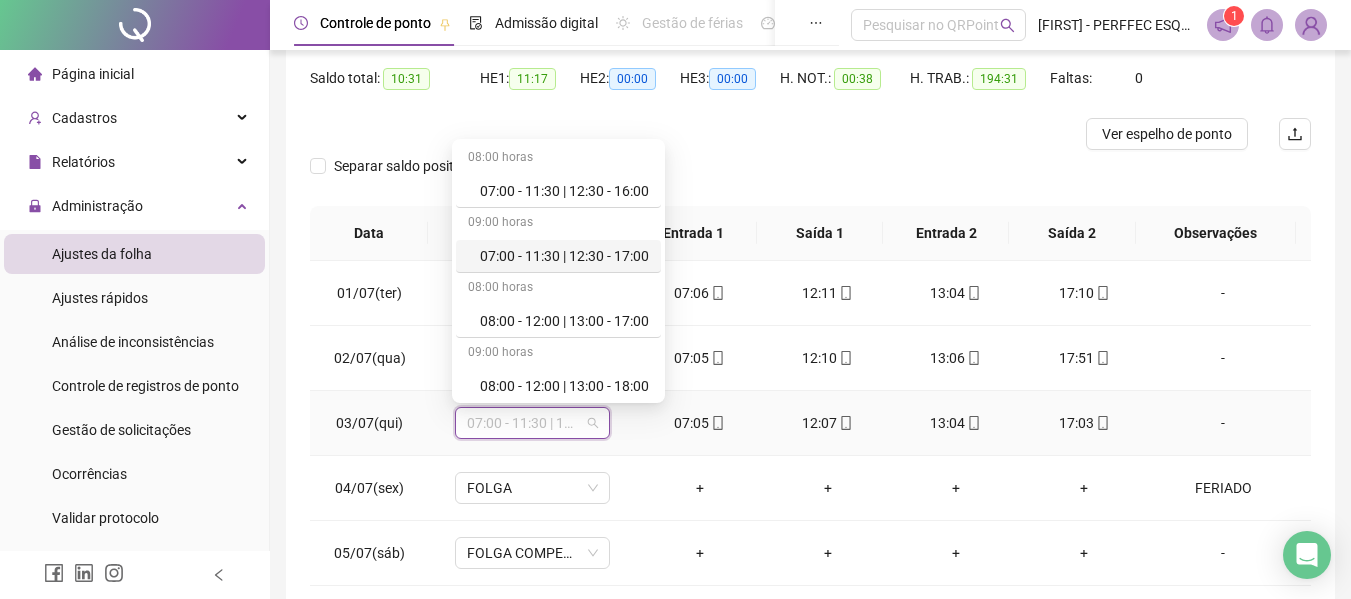 click on "07:00 - 11:30 | 12:30 - 17:00" at bounding box center [564, 256] 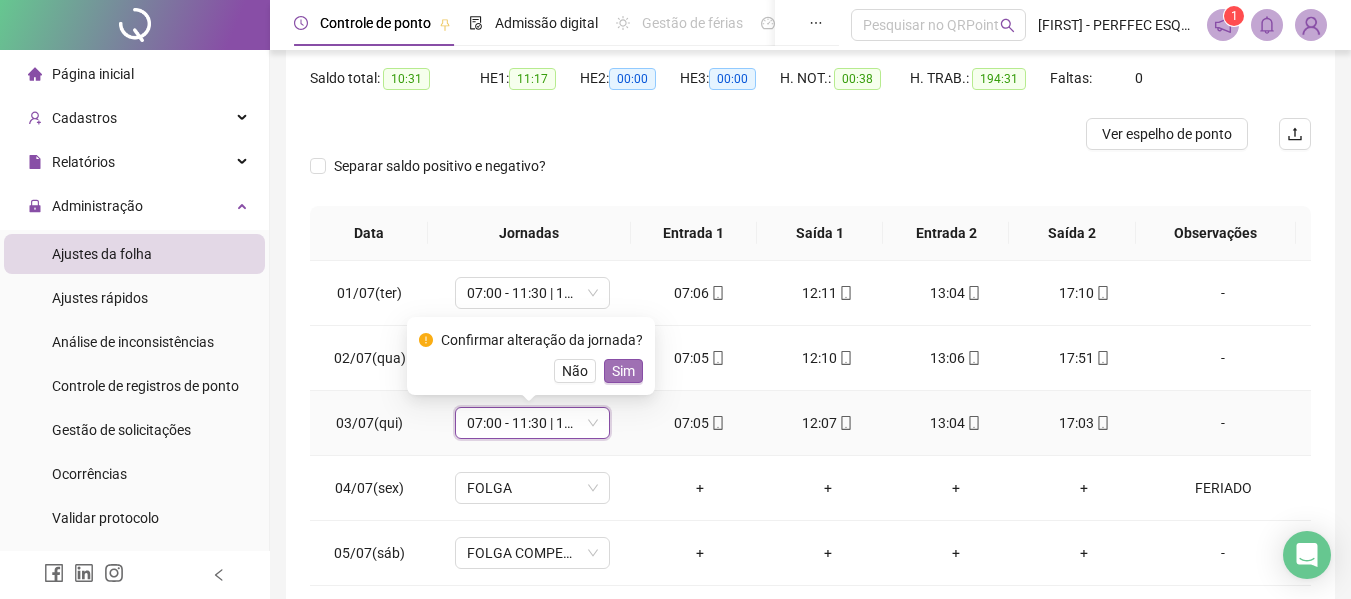 click on "Sim" at bounding box center (623, 371) 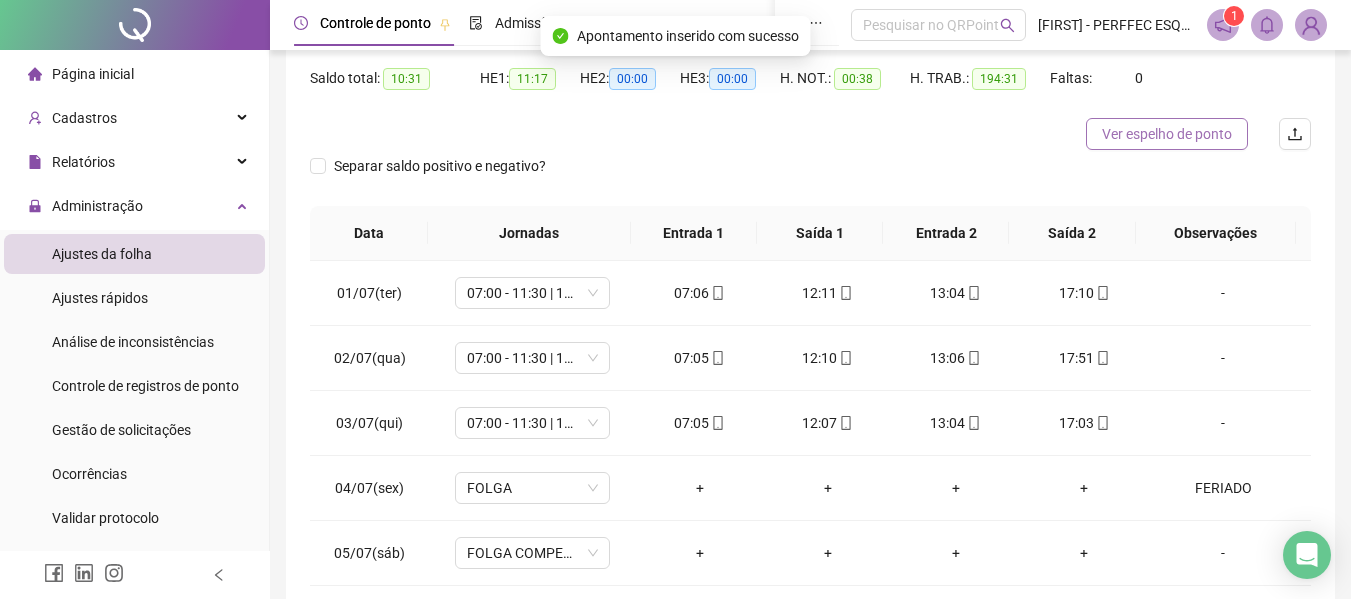 click on "Ver espelho de ponto" at bounding box center (1167, 134) 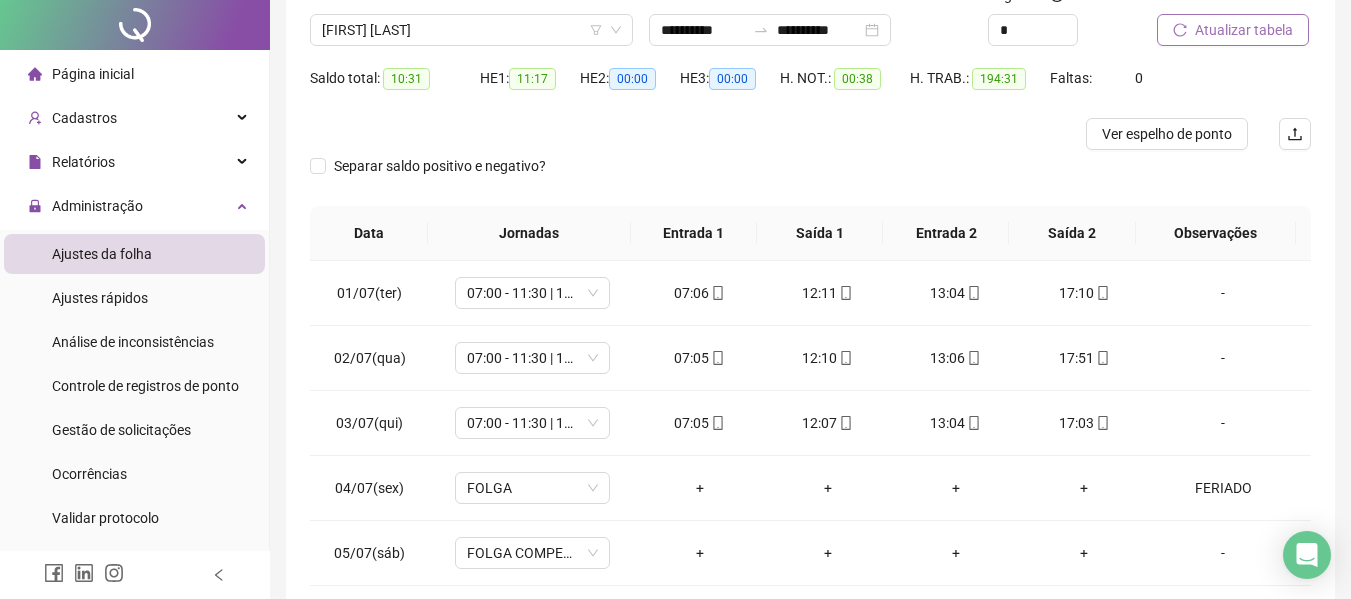 scroll, scrollTop: 0, scrollLeft: 0, axis: both 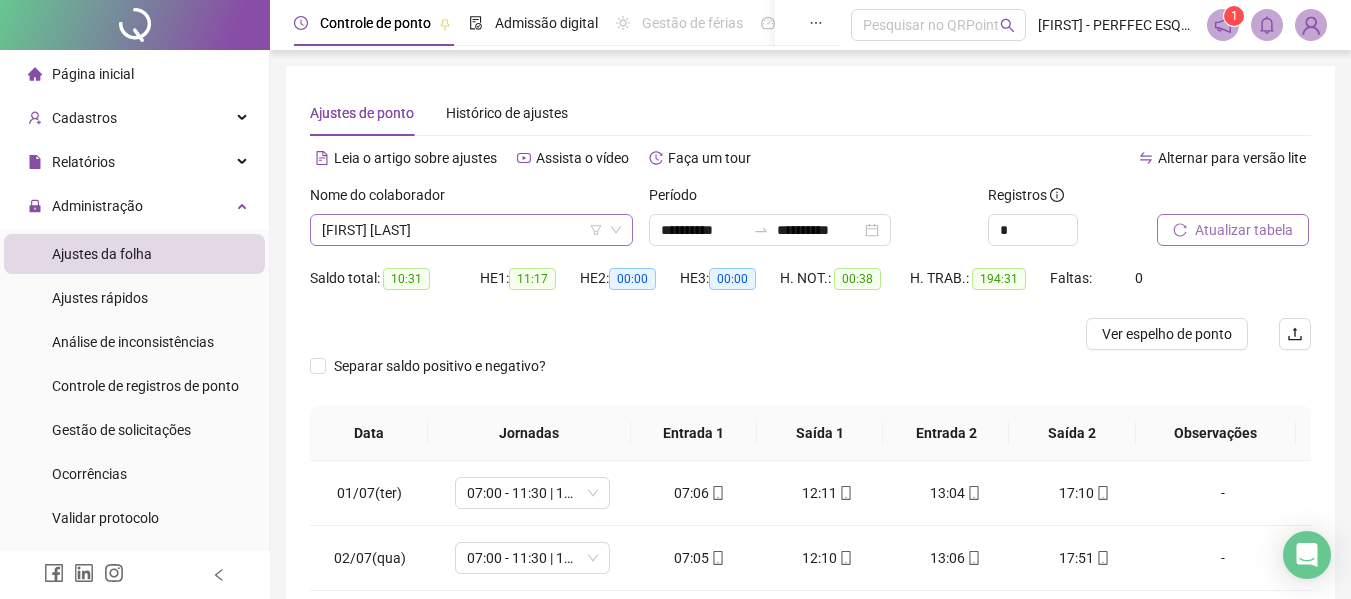 click on "[FIRST] [LAST]" at bounding box center (471, 230) 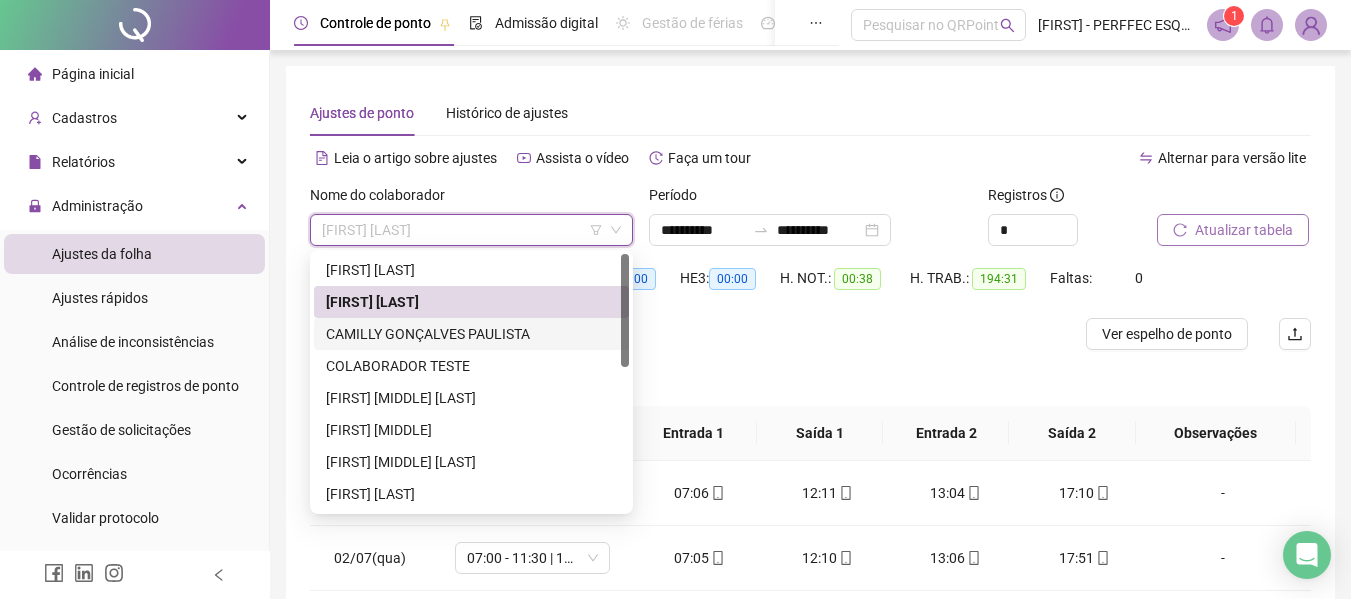 click on "CAMILLY GONÇALVES PAULISTA" at bounding box center [471, 334] 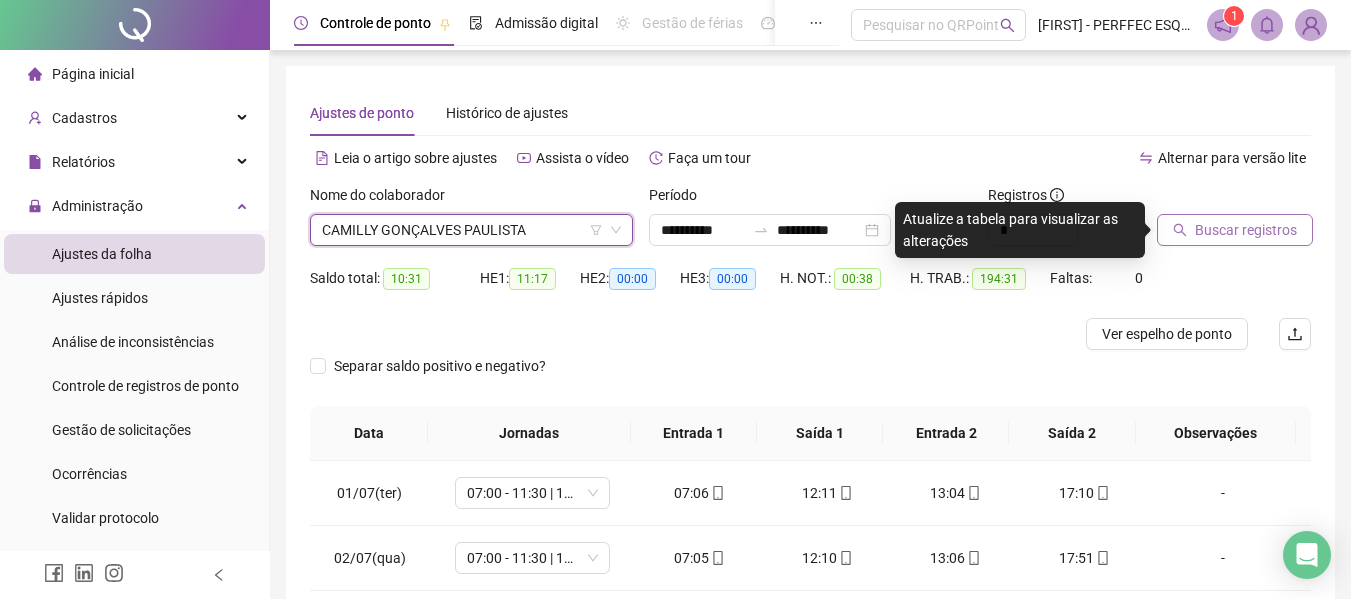 click on "Buscar registros" at bounding box center [1246, 230] 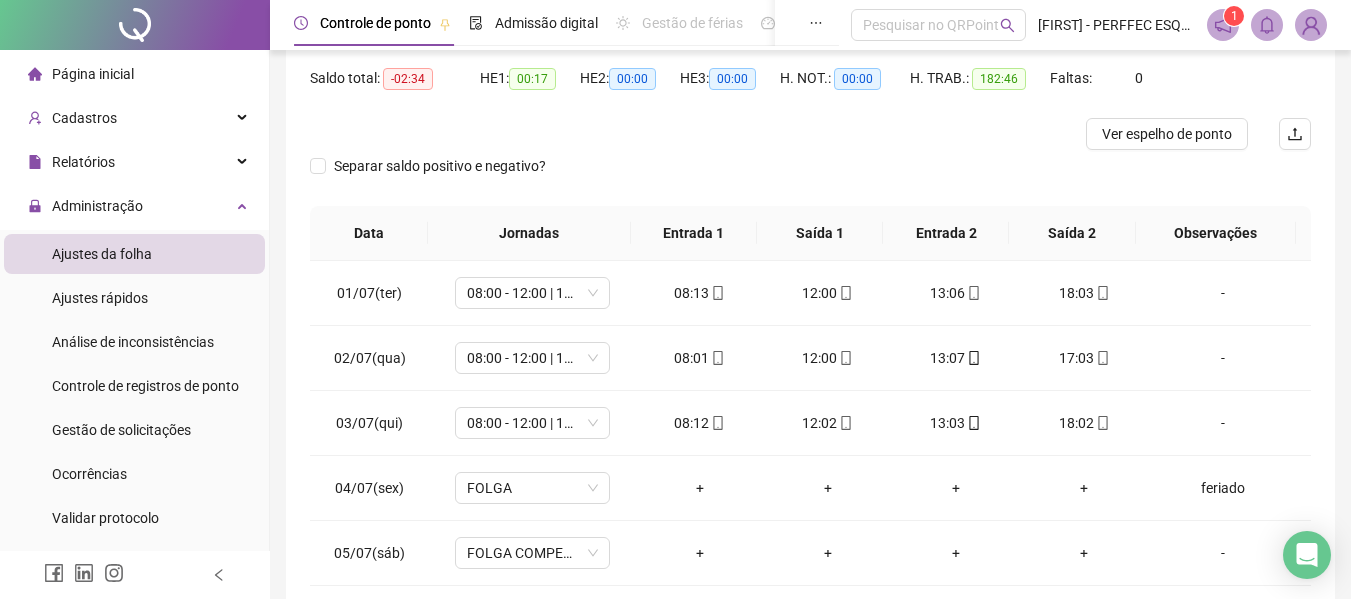 scroll, scrollTop: 300, scrollLeft: 0, axis: vertical 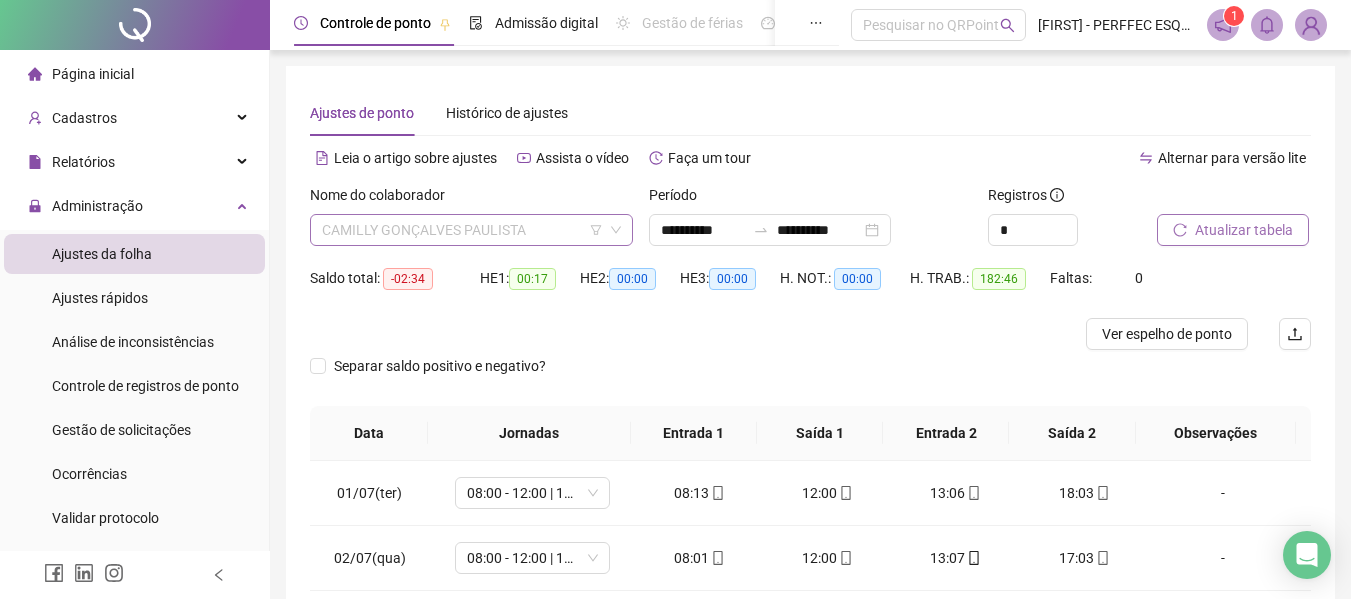 click on "CAMILLY GONÇALVES PAULISTA" at bounding box center [471, 230] 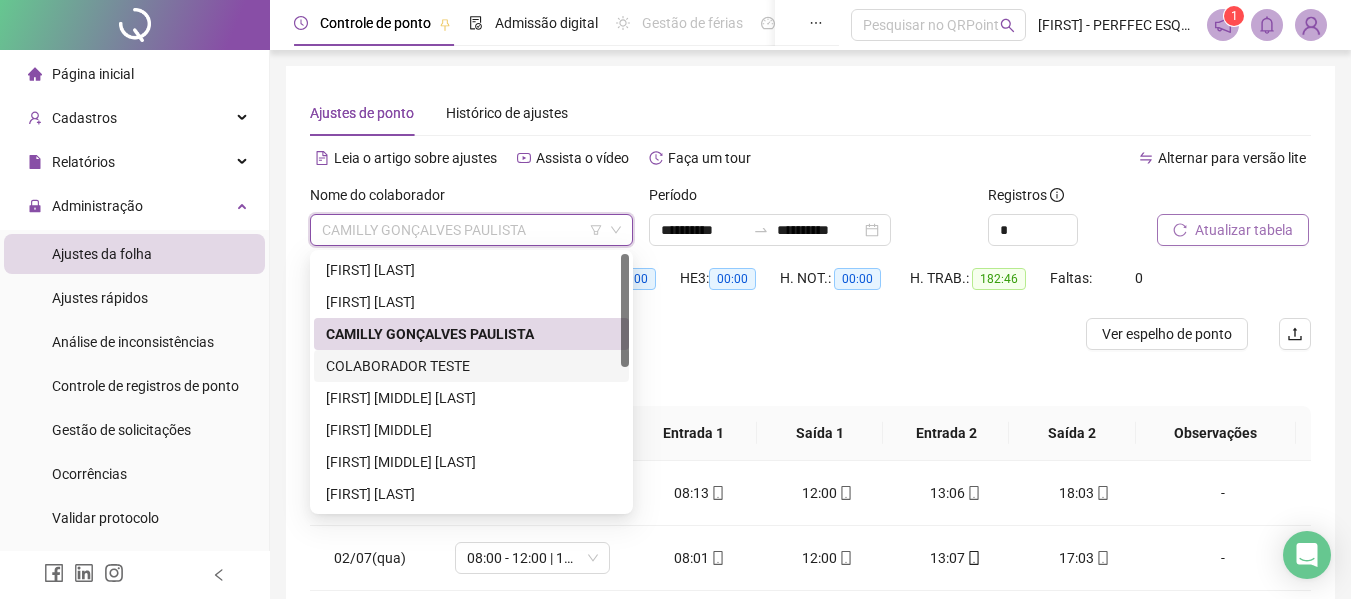 click on "COLABORADOR TESTE" at bounding box center (471, 366) 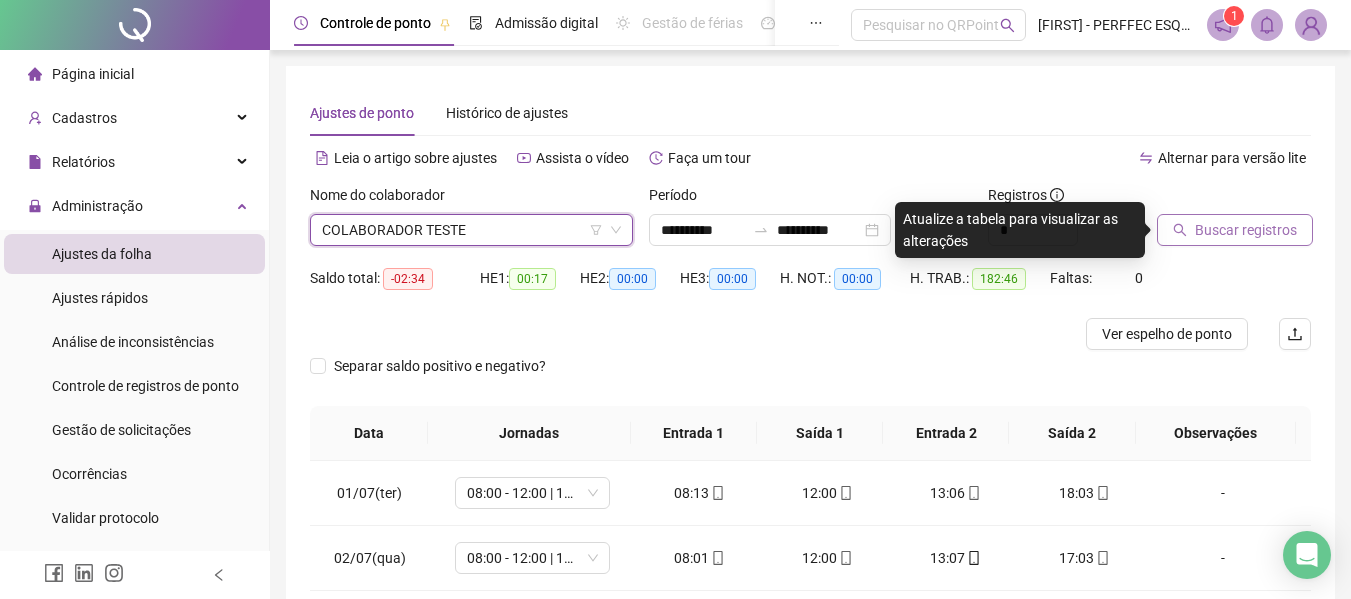 click 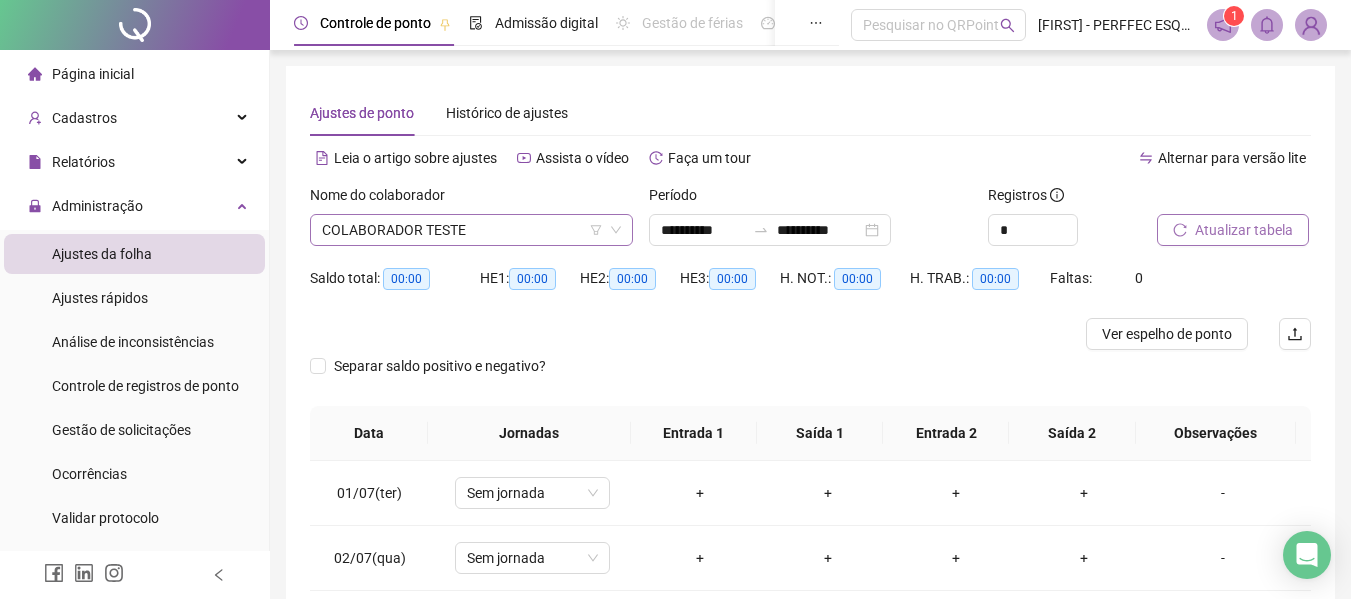 click on "COLABORADOR TESTE" at bounding box center (471, 230) 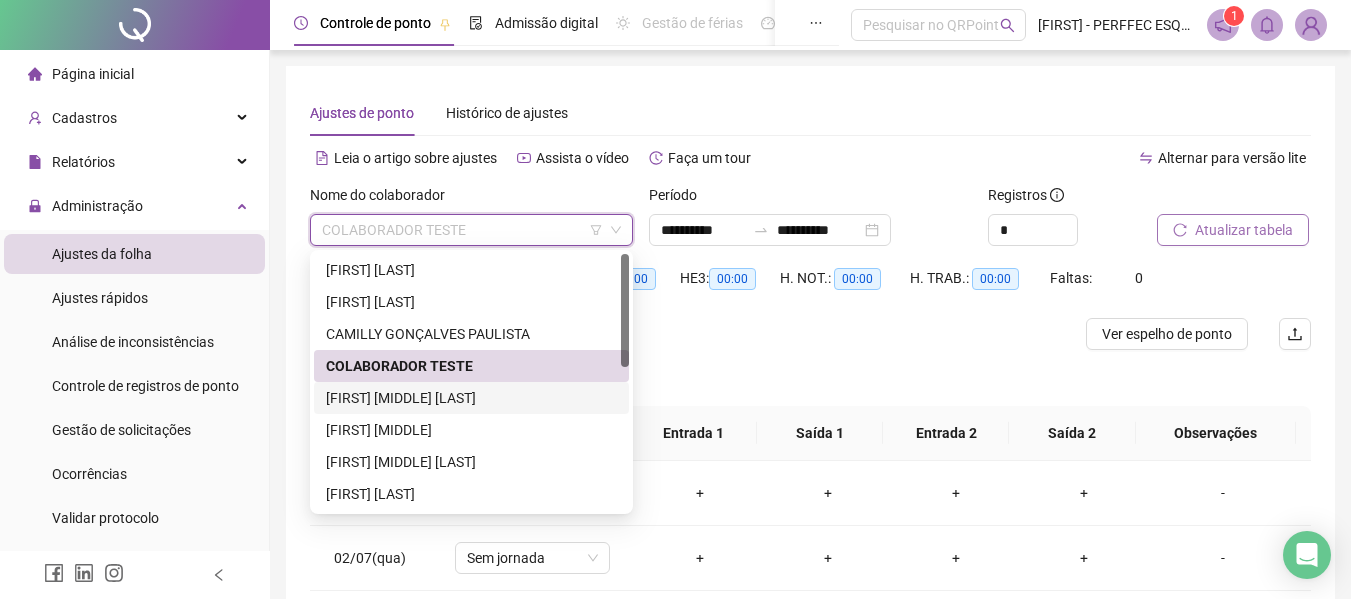 click on "[FIRST] [MIDDLE] [LAST]" at bounding box center (471, 398) 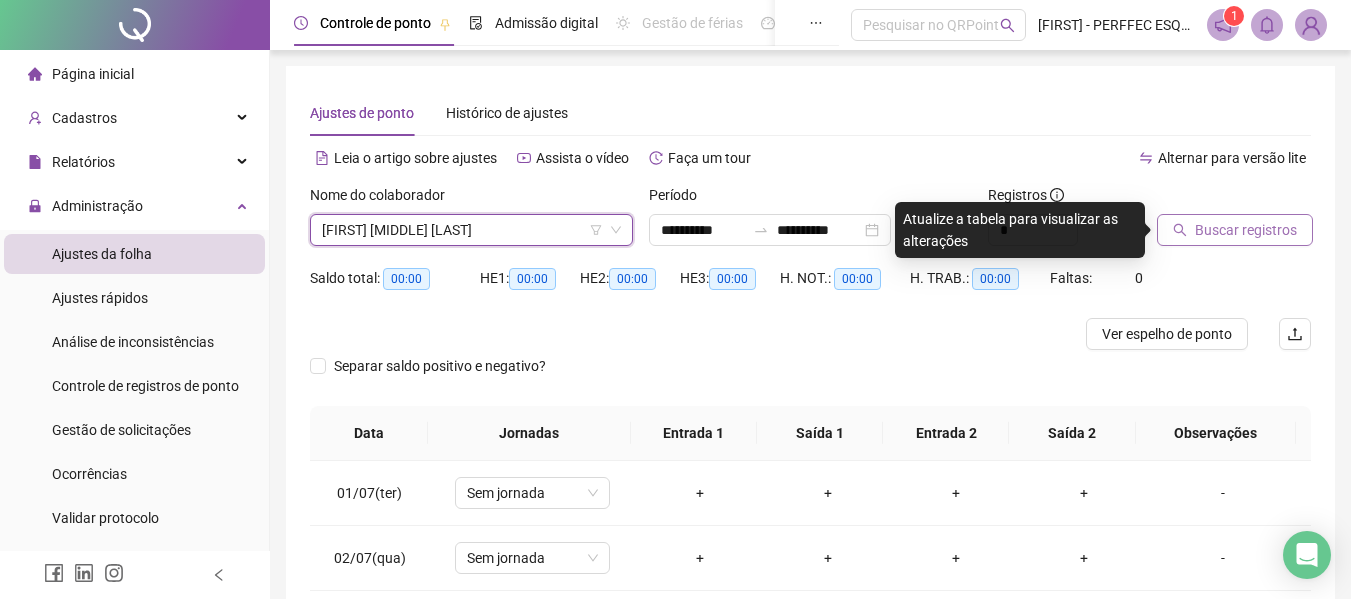 click on "Buscar registros" at bounding box center [1235, 230] 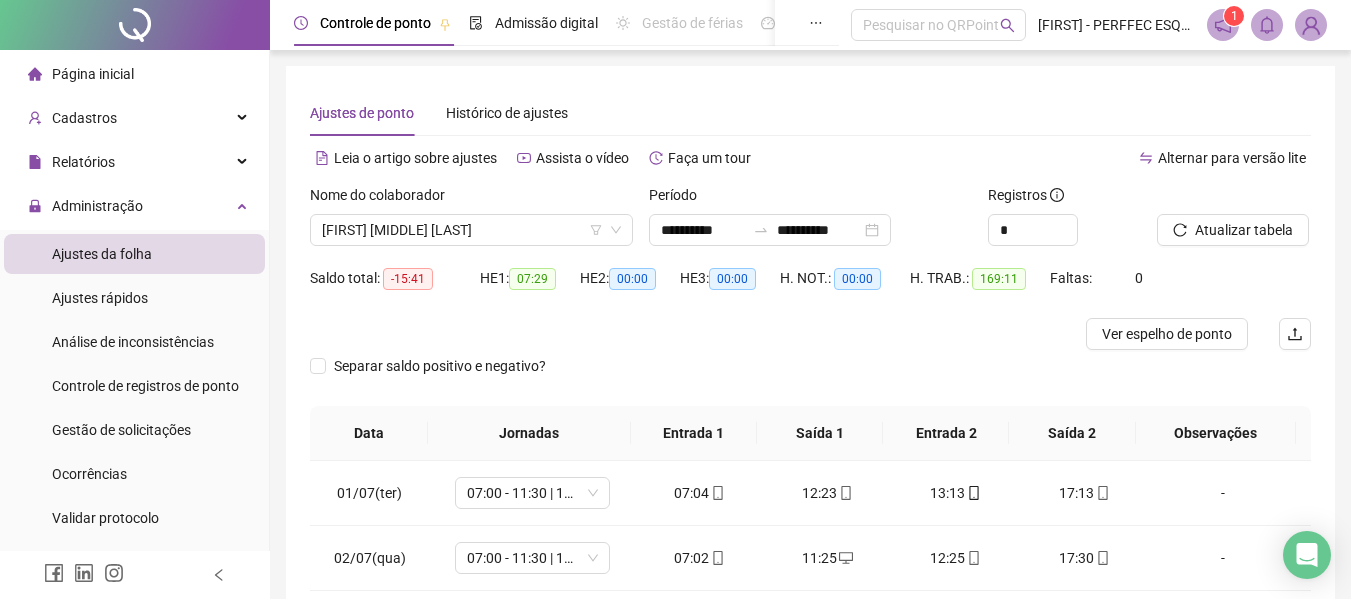 scroll, scrollTop: 200, scrollLeft: 0, axis: vertical 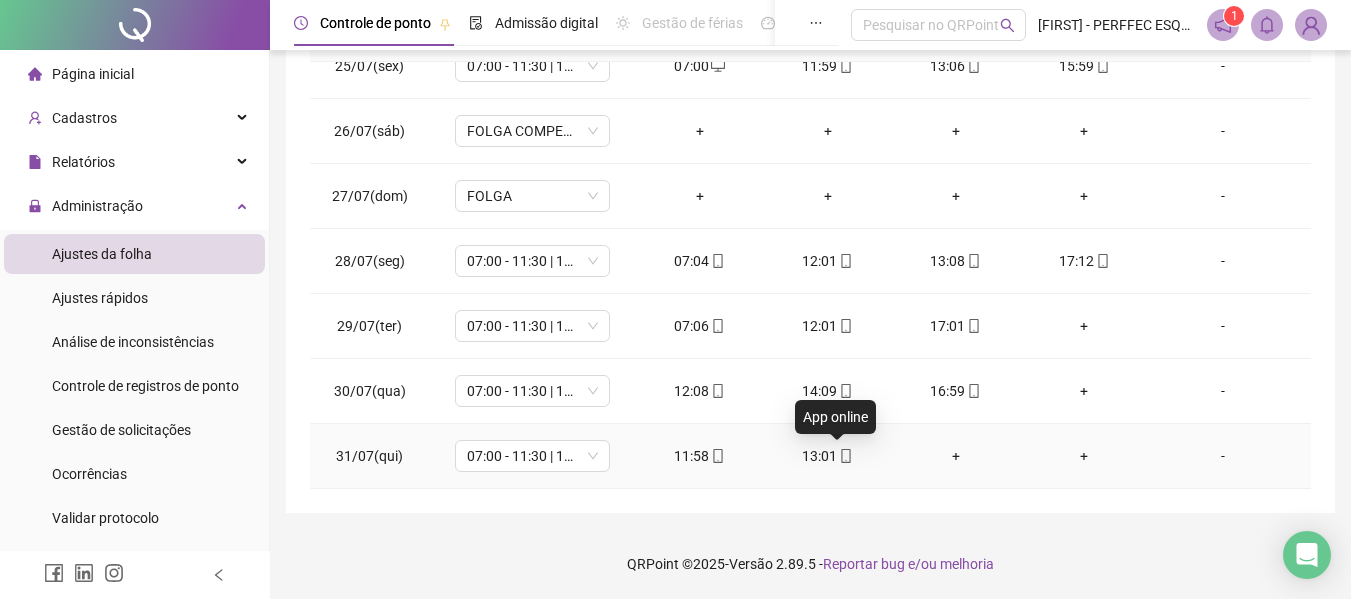 click 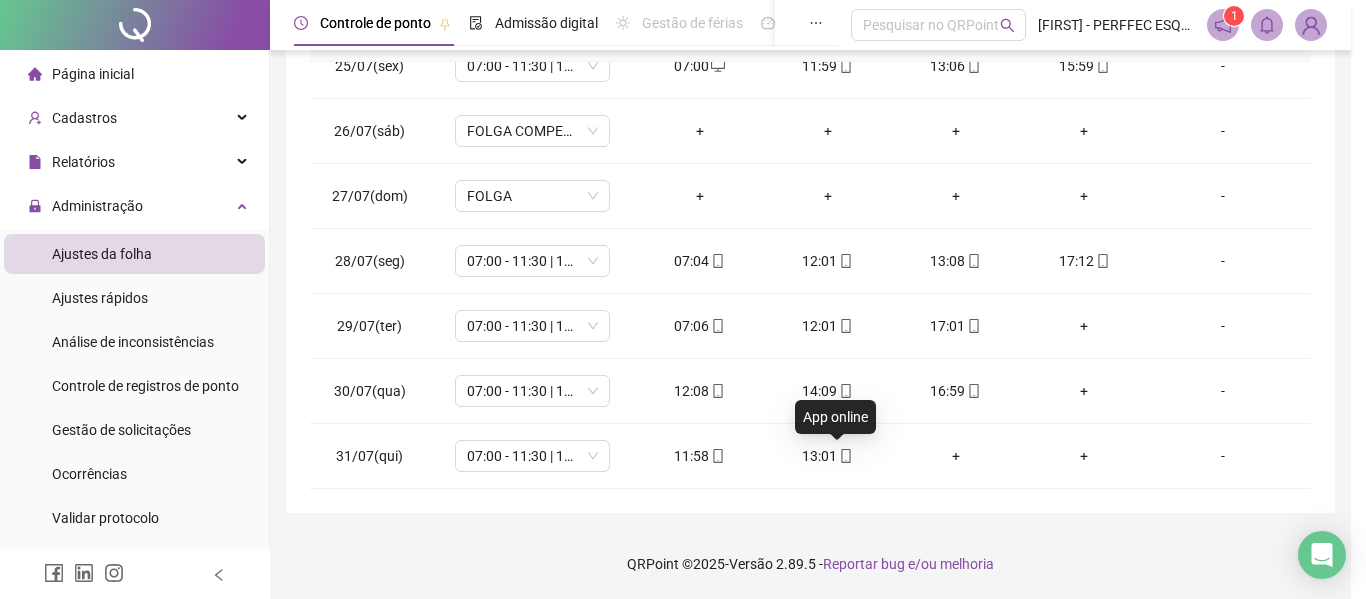type on "**********" 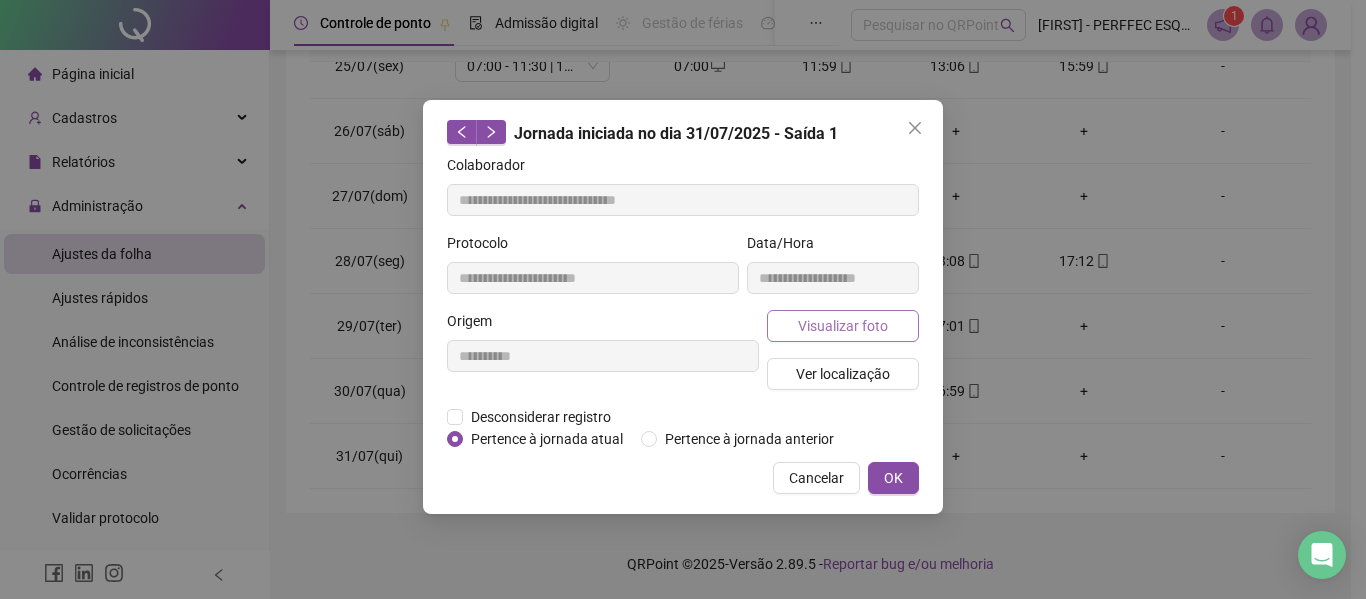 click on "Visualizar foto" at bounding box center (843, 326) 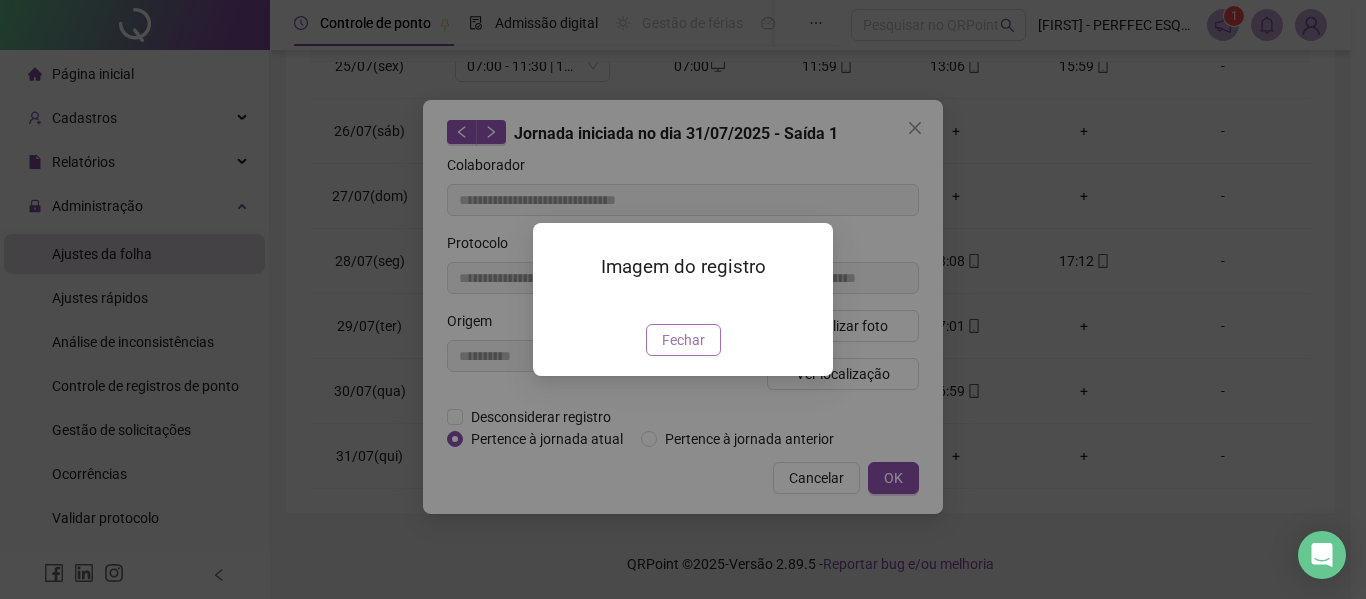 click on "Fechar" at bounding box center [683, 340] 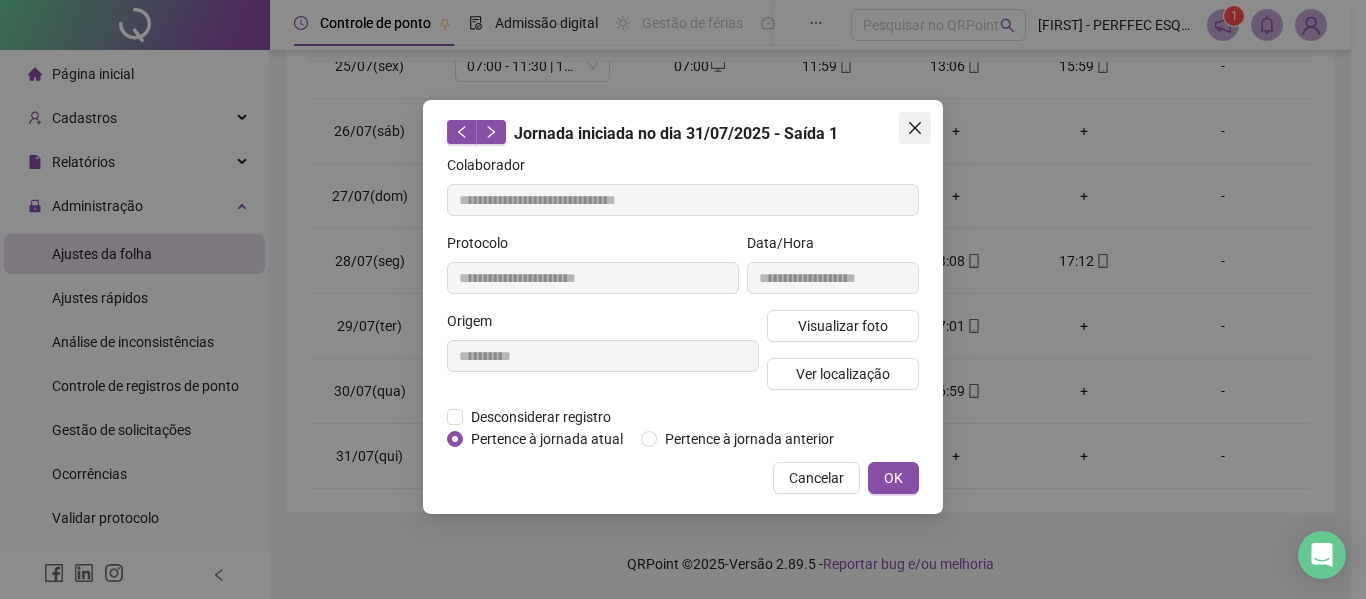 click 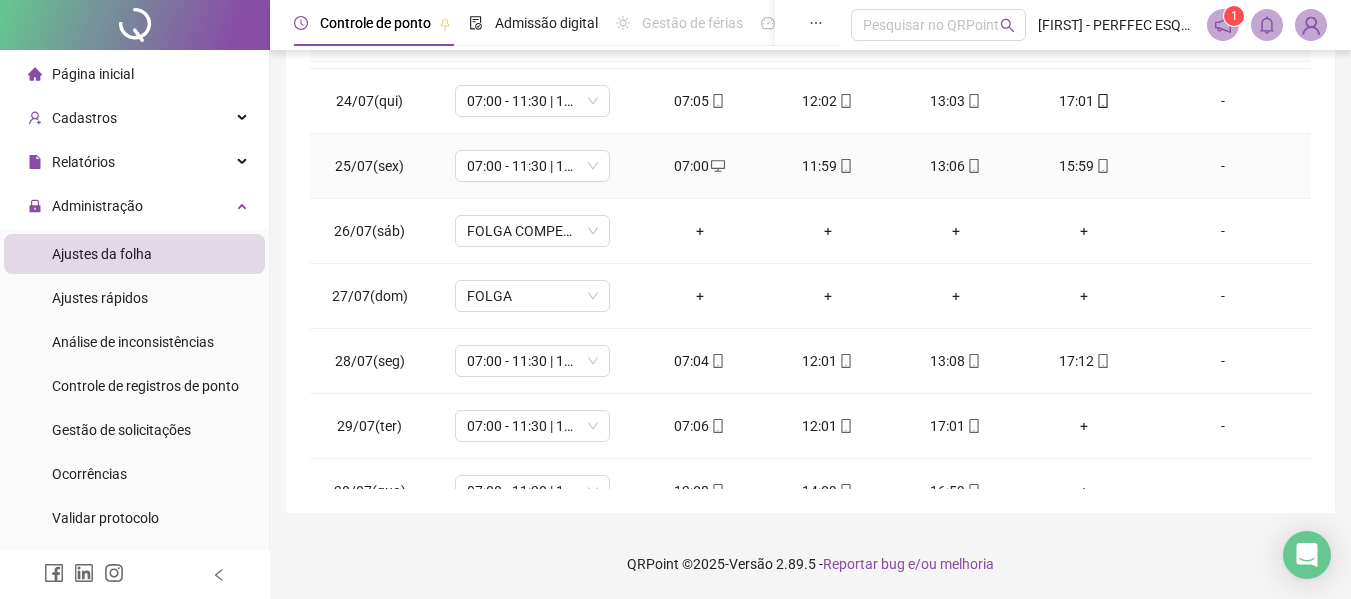 scroll, scrollTop: 1588, scrollLeft: 0, axis: vertical 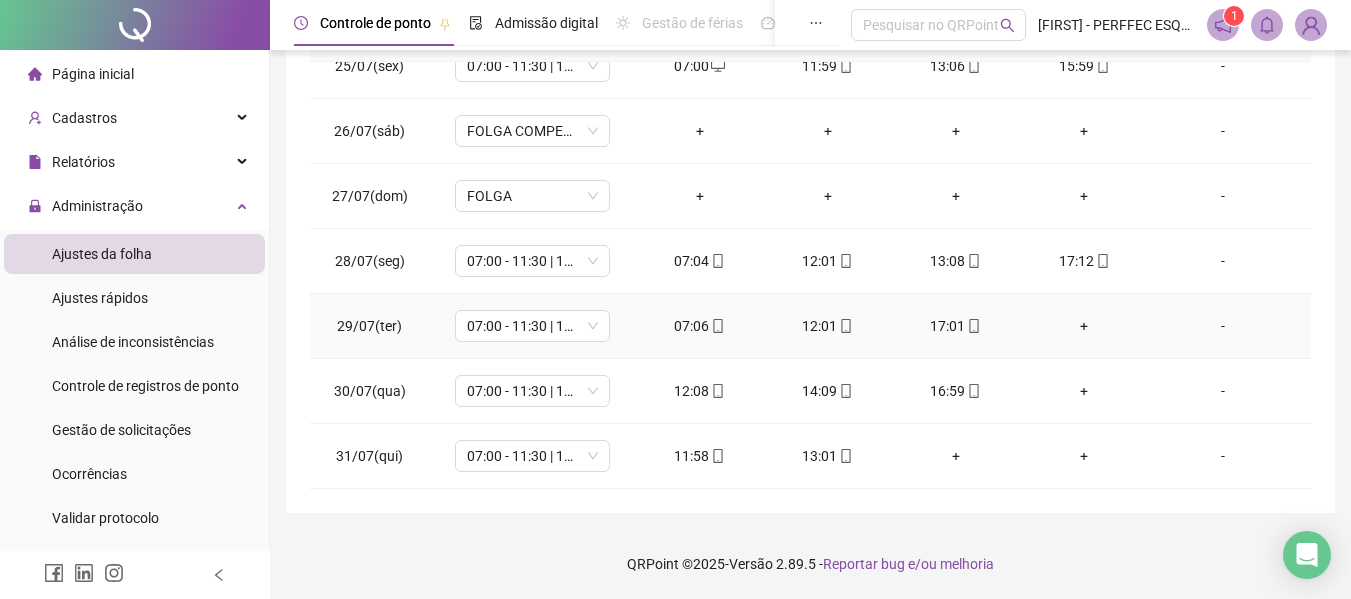 click on "+" at bounding box center [1084, 326] 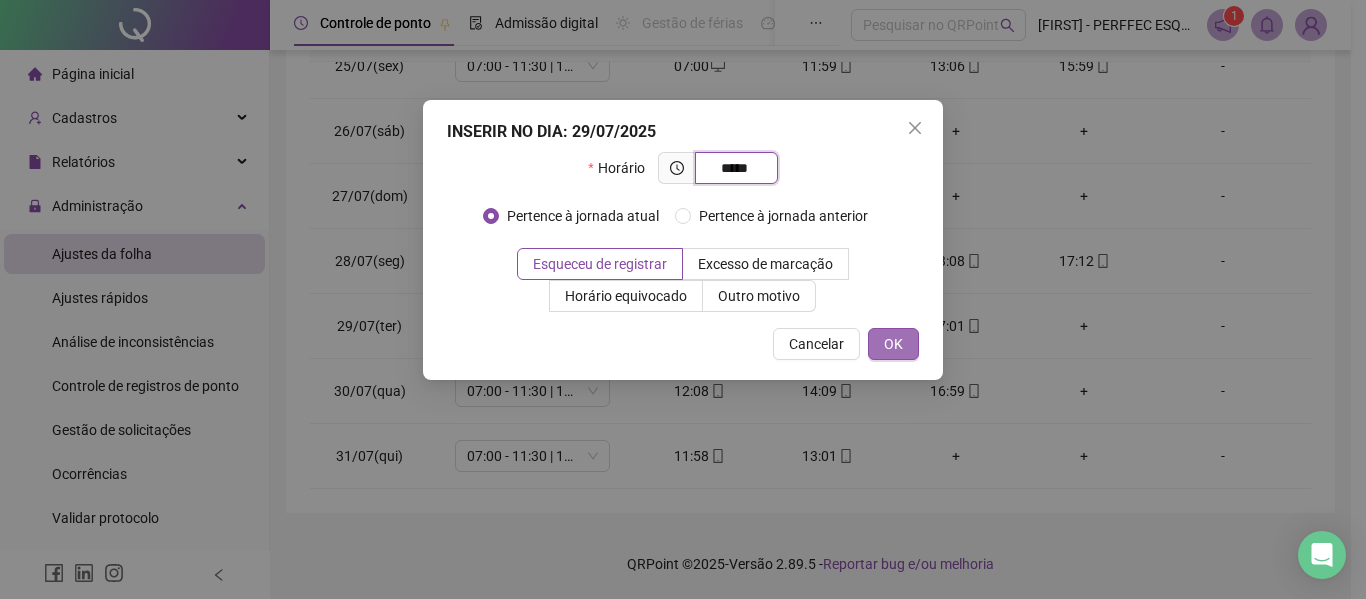 type on "*****" 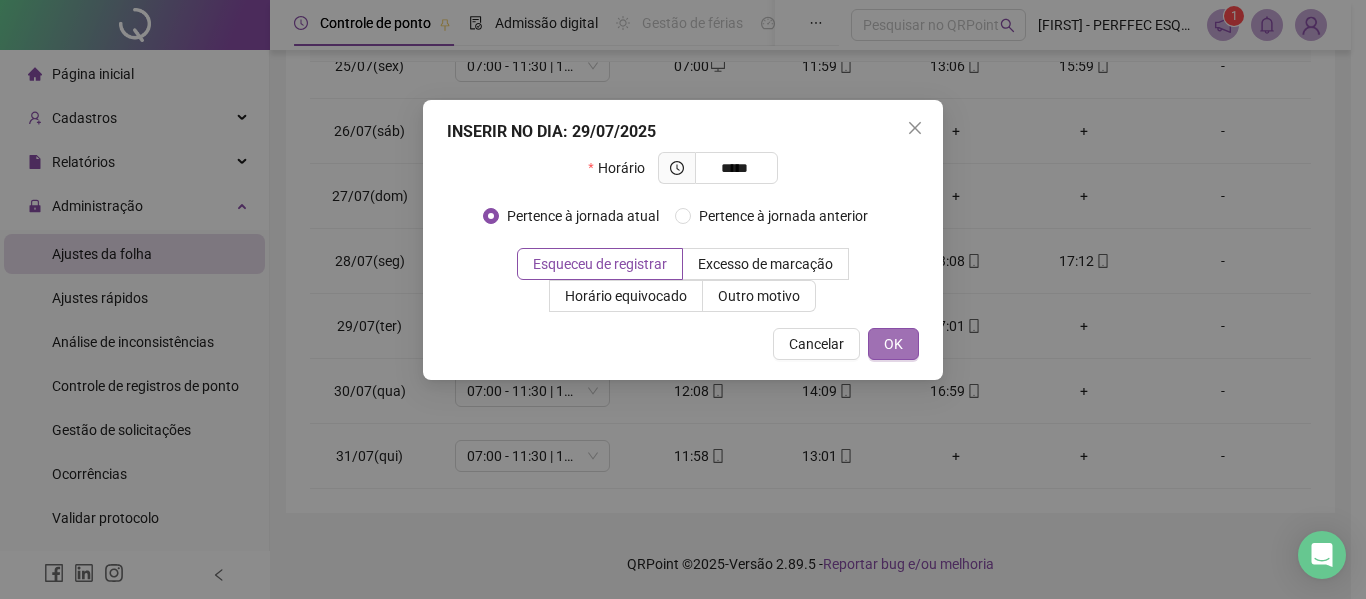 click on "OK" at bounding box center (893, 344) 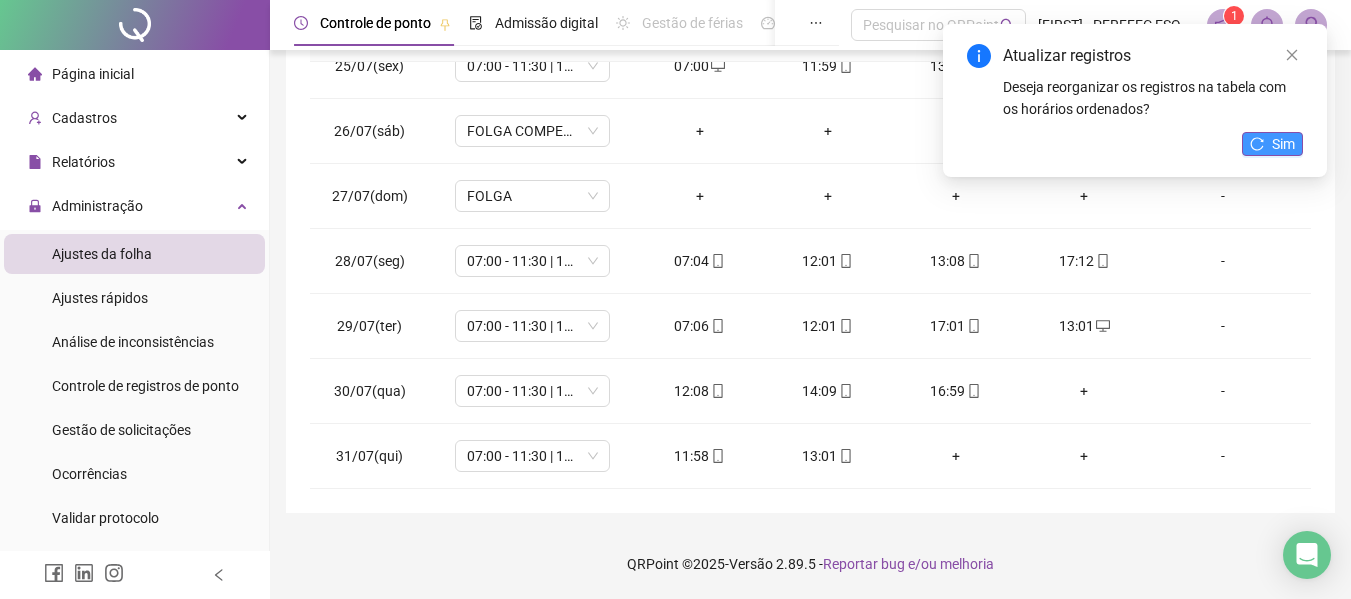 click on "Sim" at bounding box center [1283, 144] 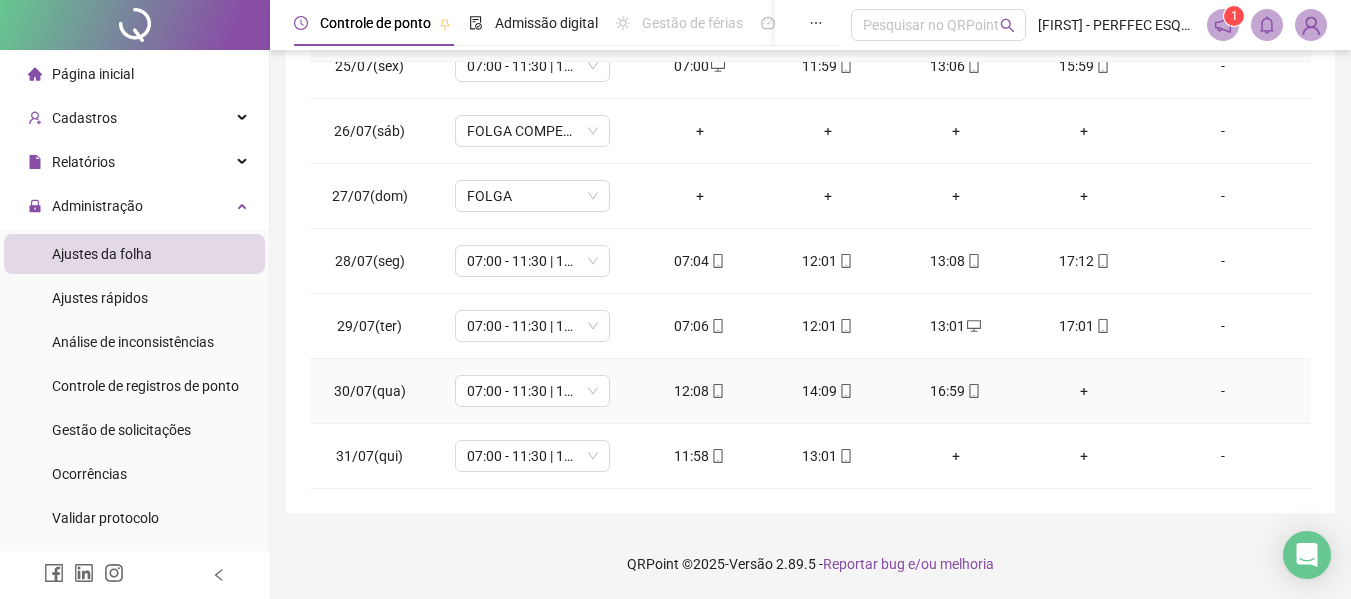 click on "+" at bounding box center (1084, 391) 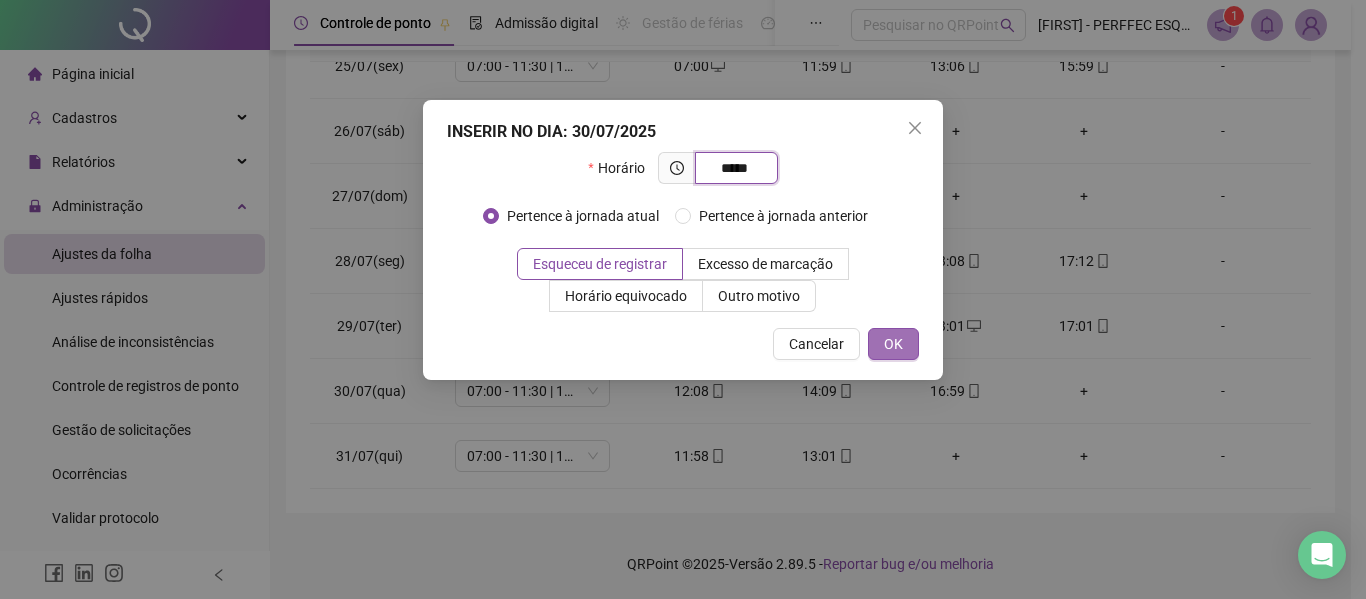 type on "*****" 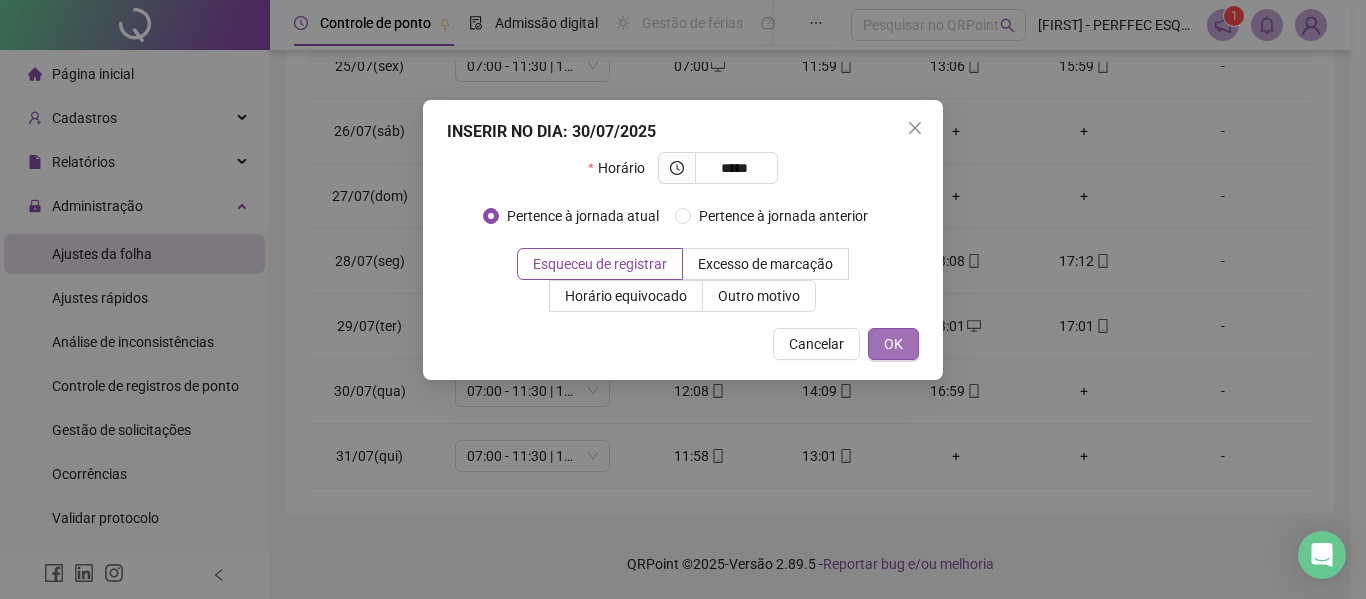 click on "OK" at bounding box center (893, 344) 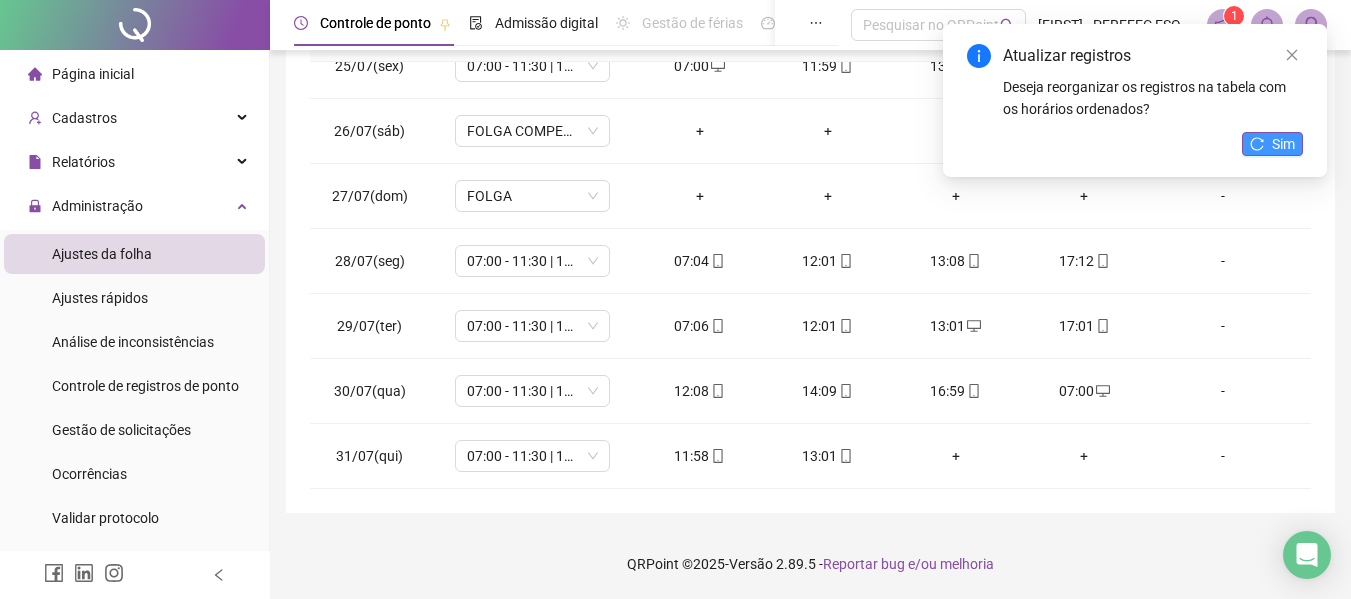 click on "Sim" at bounding box center (1272, 144) 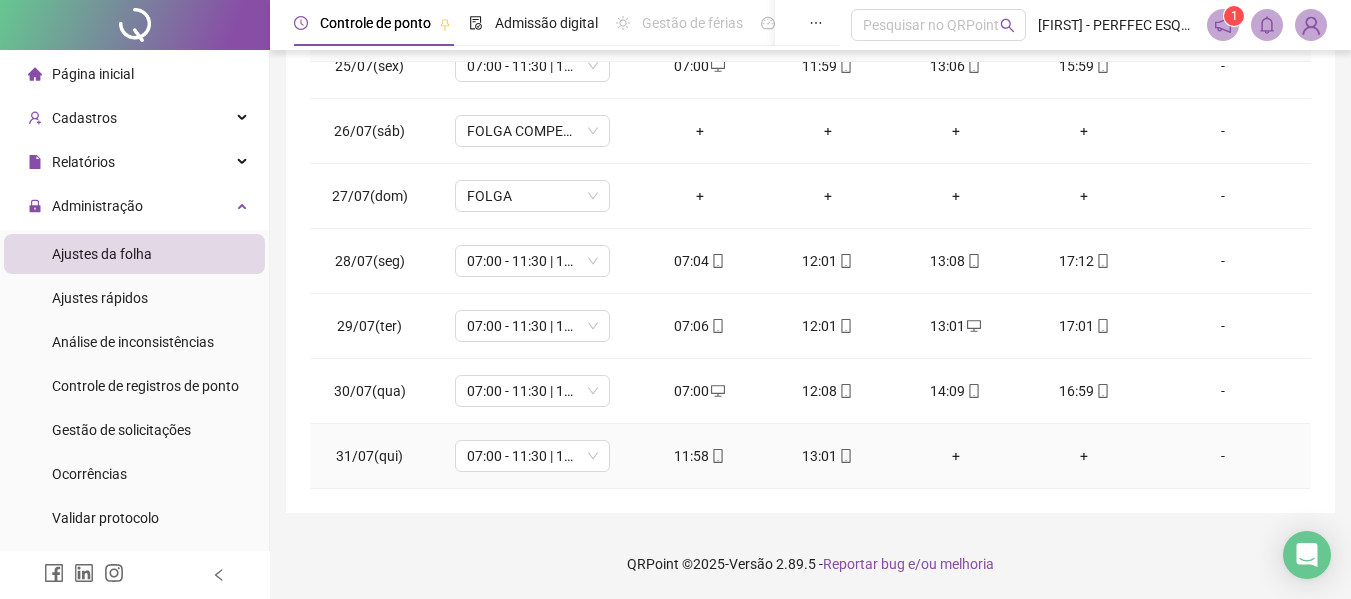 click on "+" at bounding box center [956, 456] 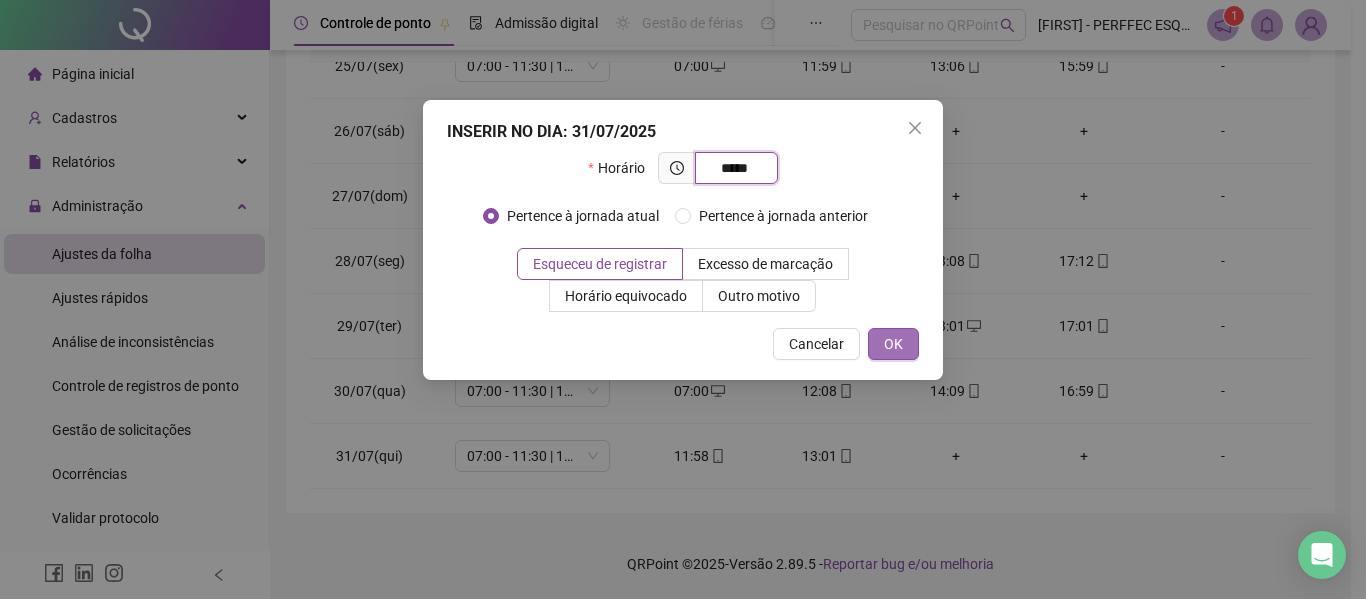 type on "*****" 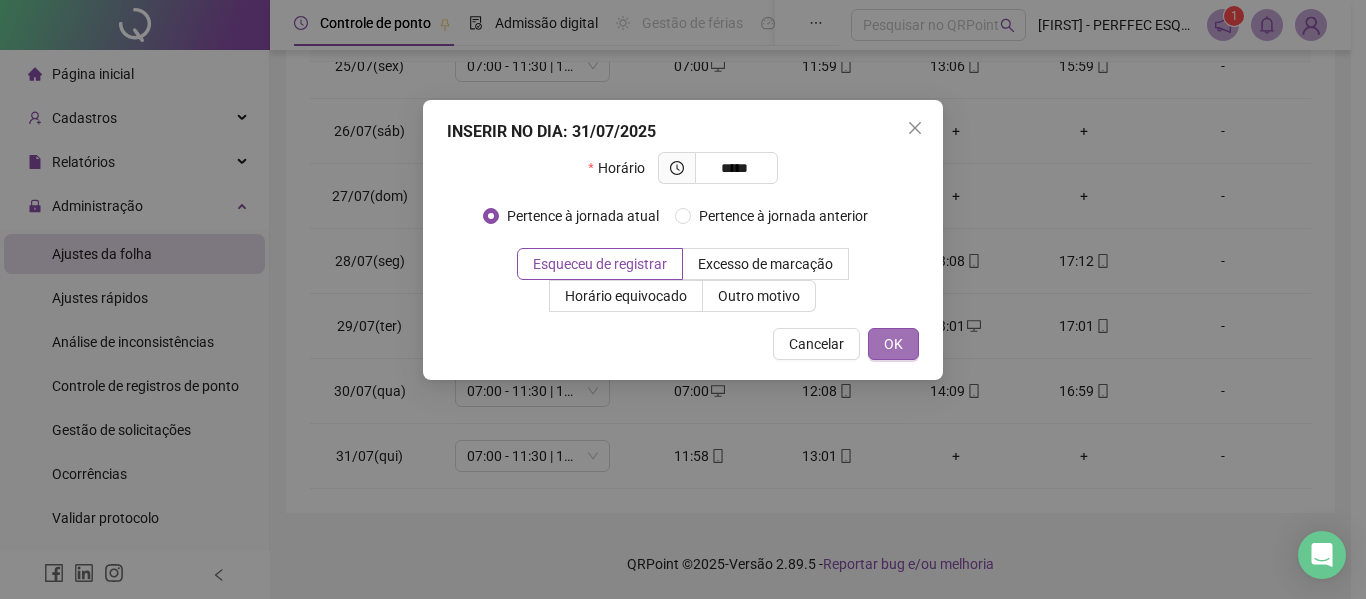 click on "OK" at bounding box center (893, 344) 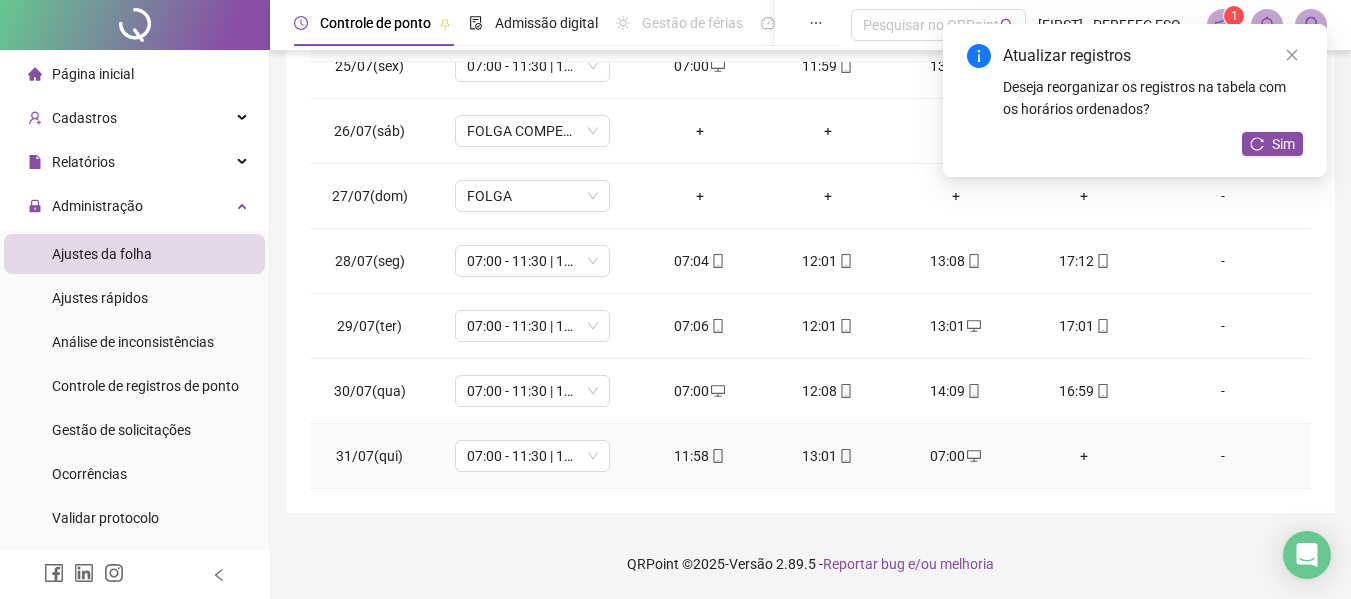 click on "+" at bounding box center [1084, 456] 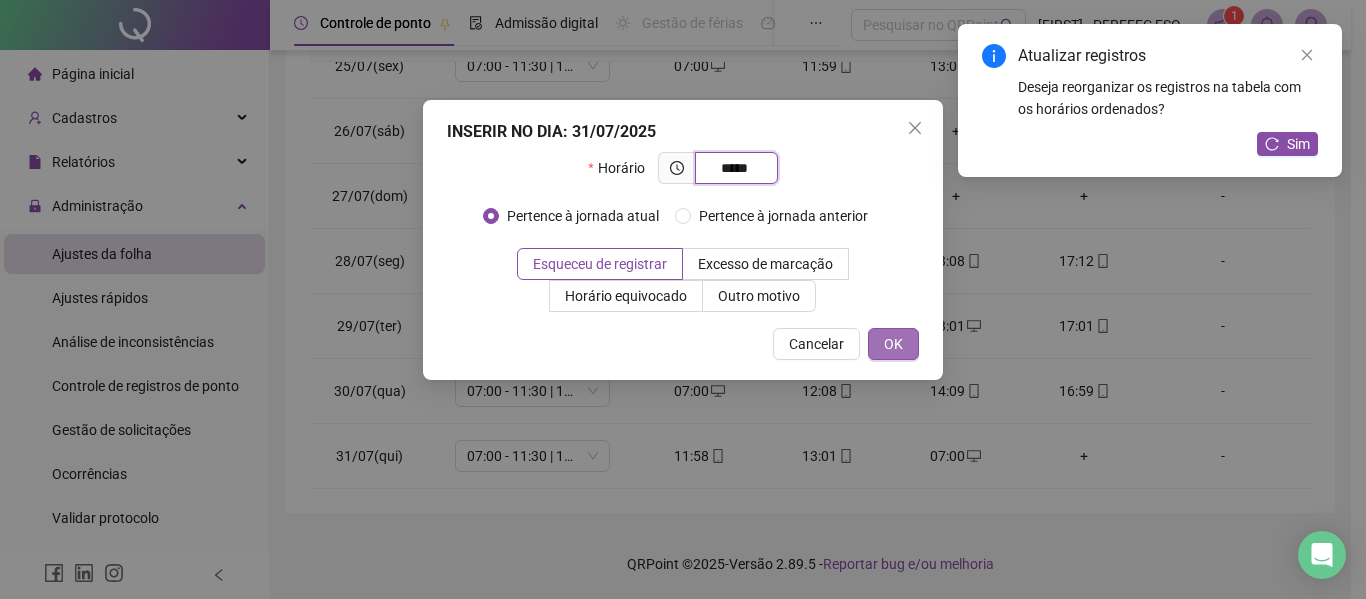 type on "*****" 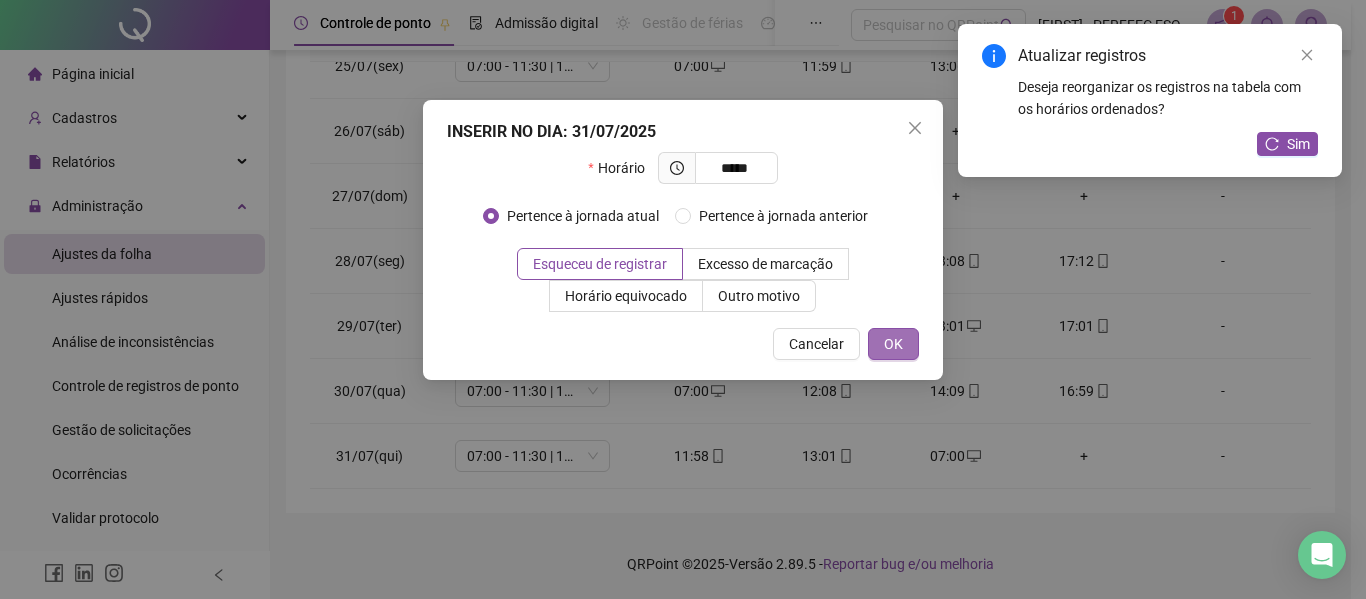 click on "OK" at bounding box center [893, 344] 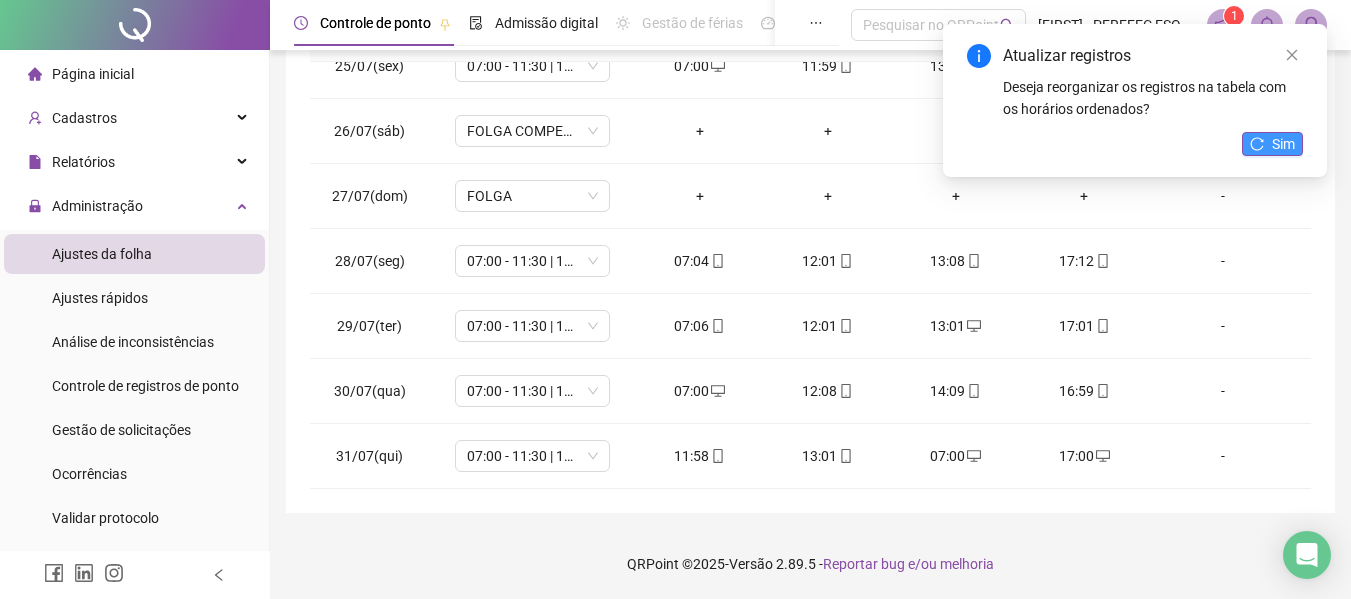 click on "Sim" at bounding box center [1283, 144] 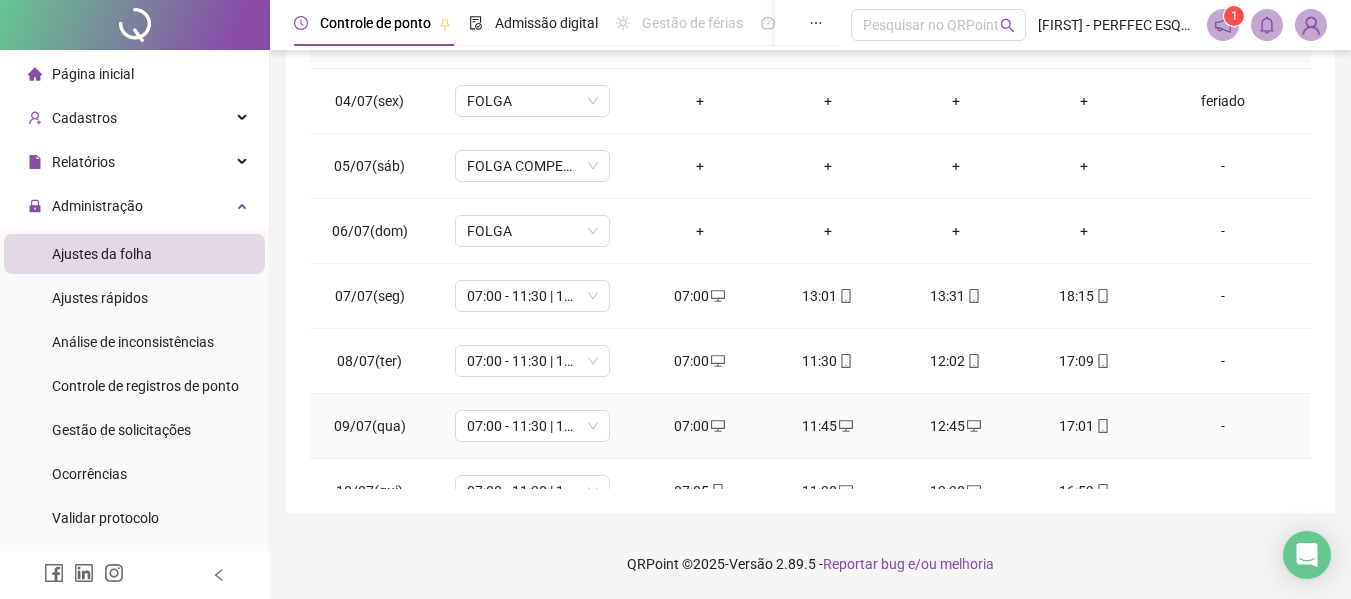 scroll, scrollTop: 0, scrollLeft: 0, axis: both 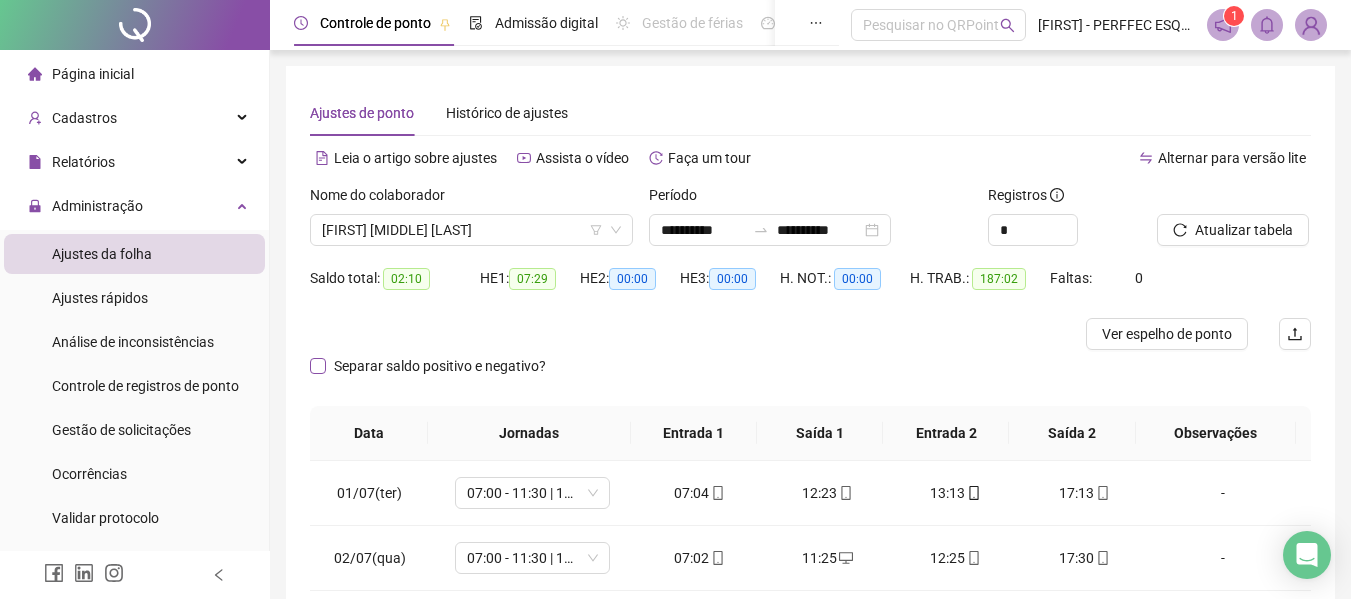click on "Separar saldo positivo e negativo?" at bounding box center (432, 366) 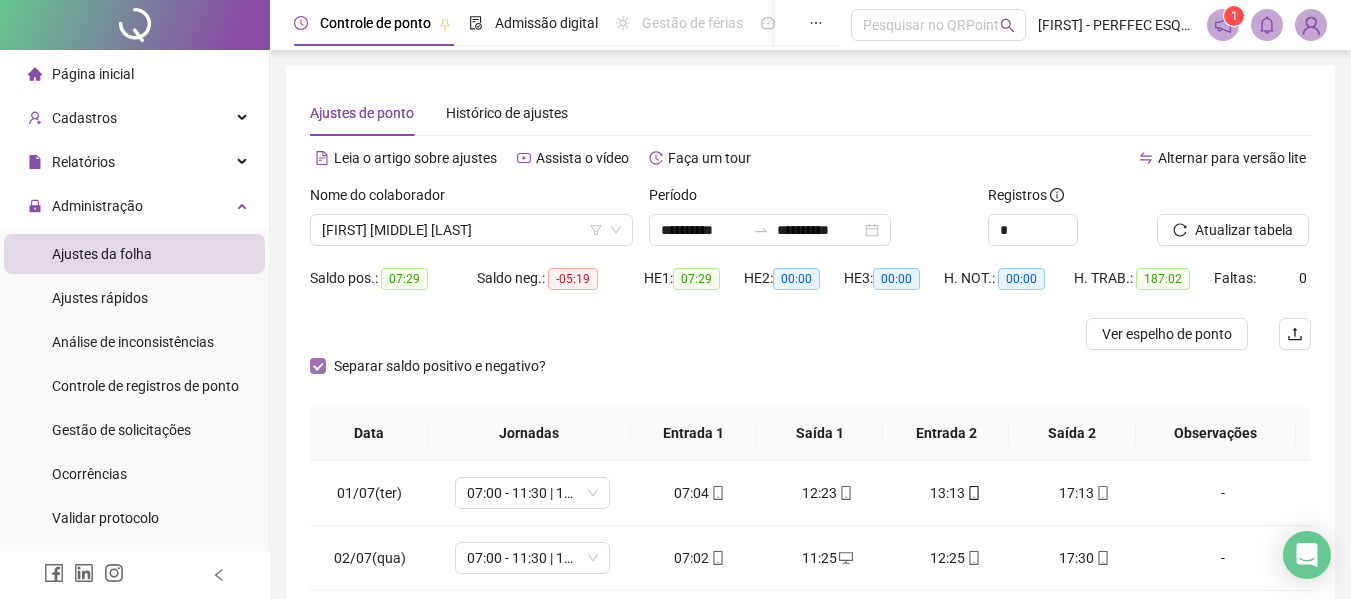 click on "Separar saldo positivo e negativo?" at bounding box center (432, 366) 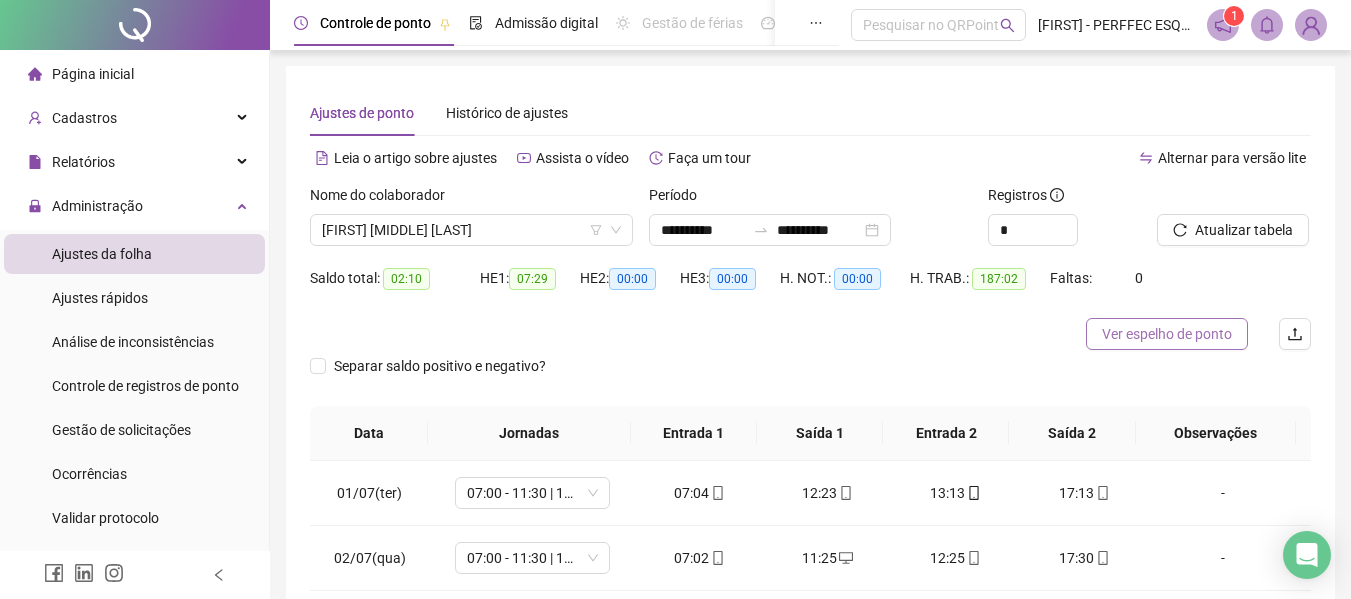 click on "Ver espelho de ponto" at bounding box center [1167, 334] 